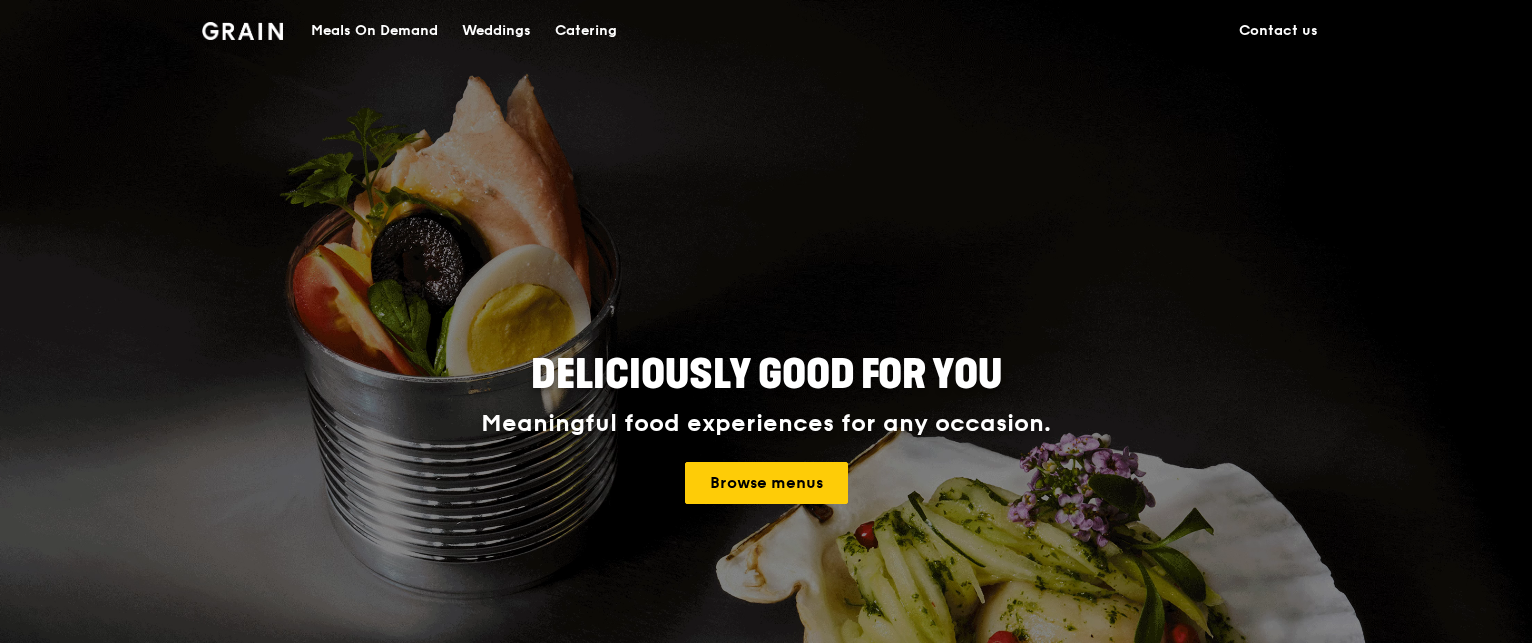scroll, scrollTop: 0, scrollLeft: 0, axis: both 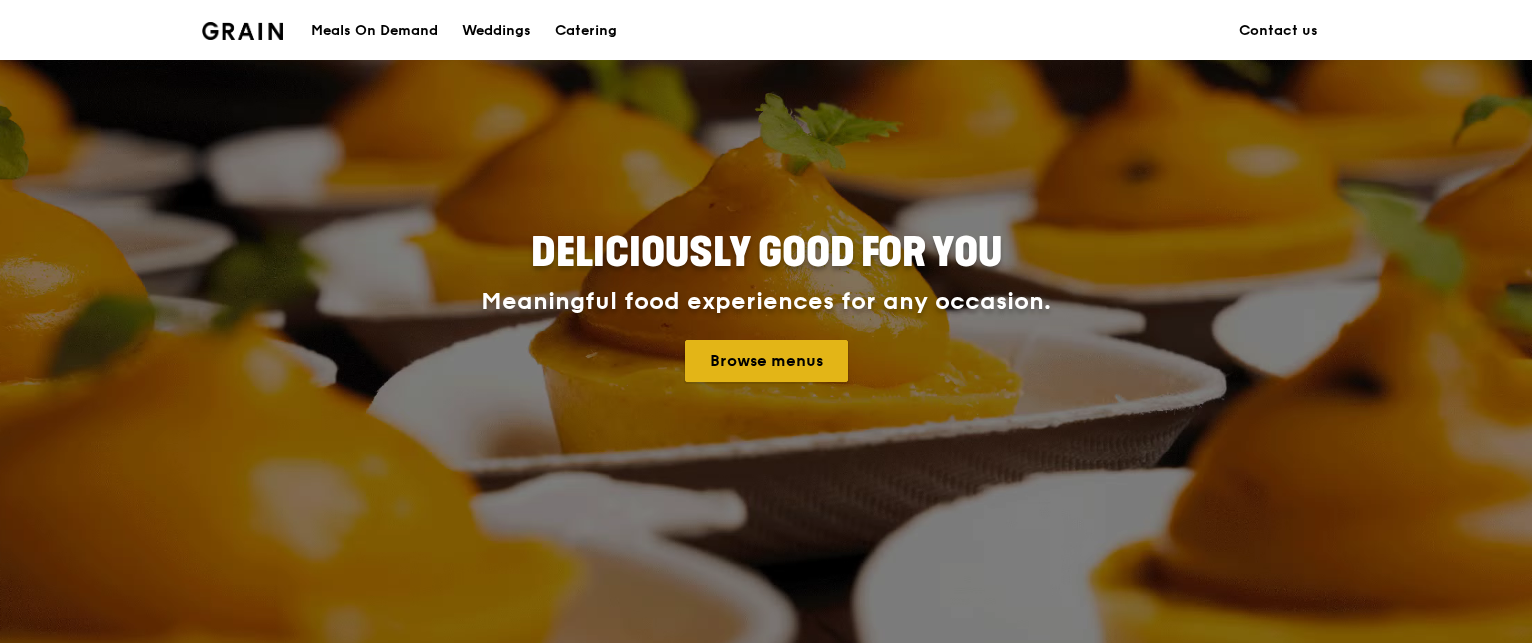 click on "Browse menus" at bounding box center (766, 361) 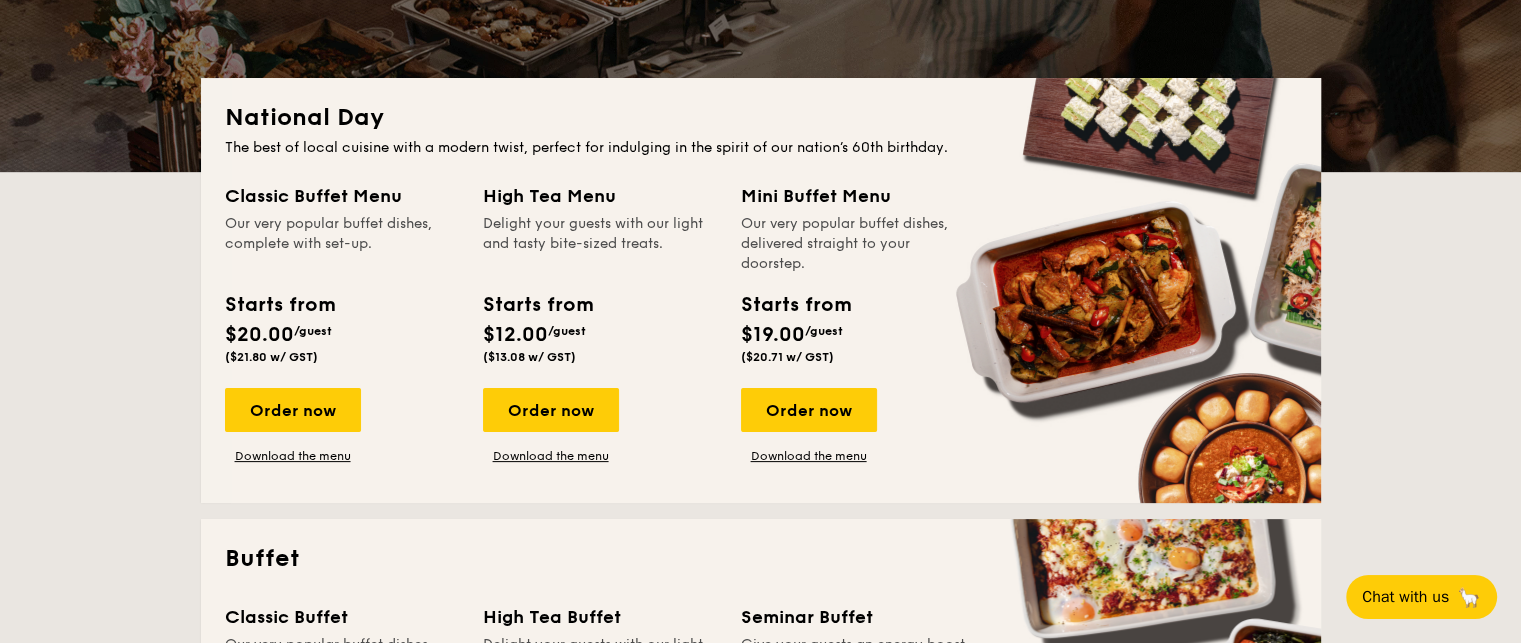 scroll, scrollTop: 0, scrollLeft: 0, axis: both 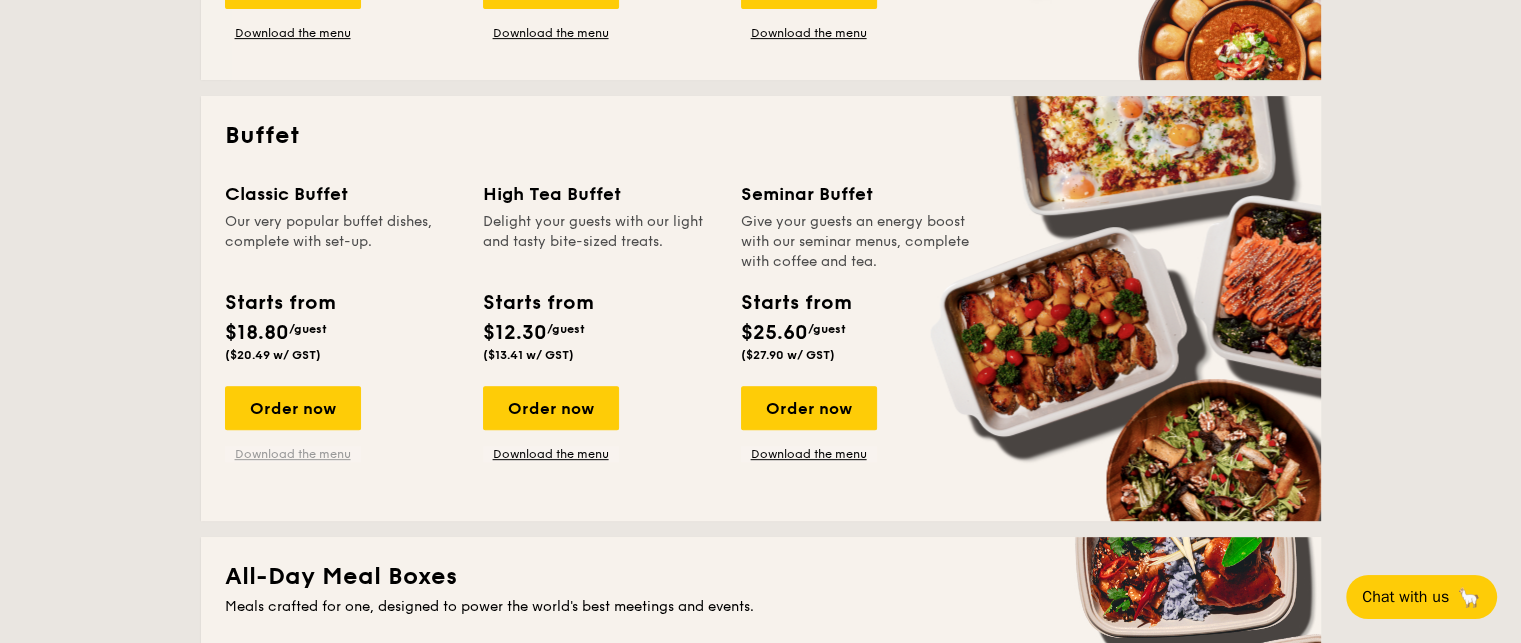 drag, startPoint x: 283, startPoint y: 409, endPoint x: 264, endPoint y: 453, distance: 47.92703 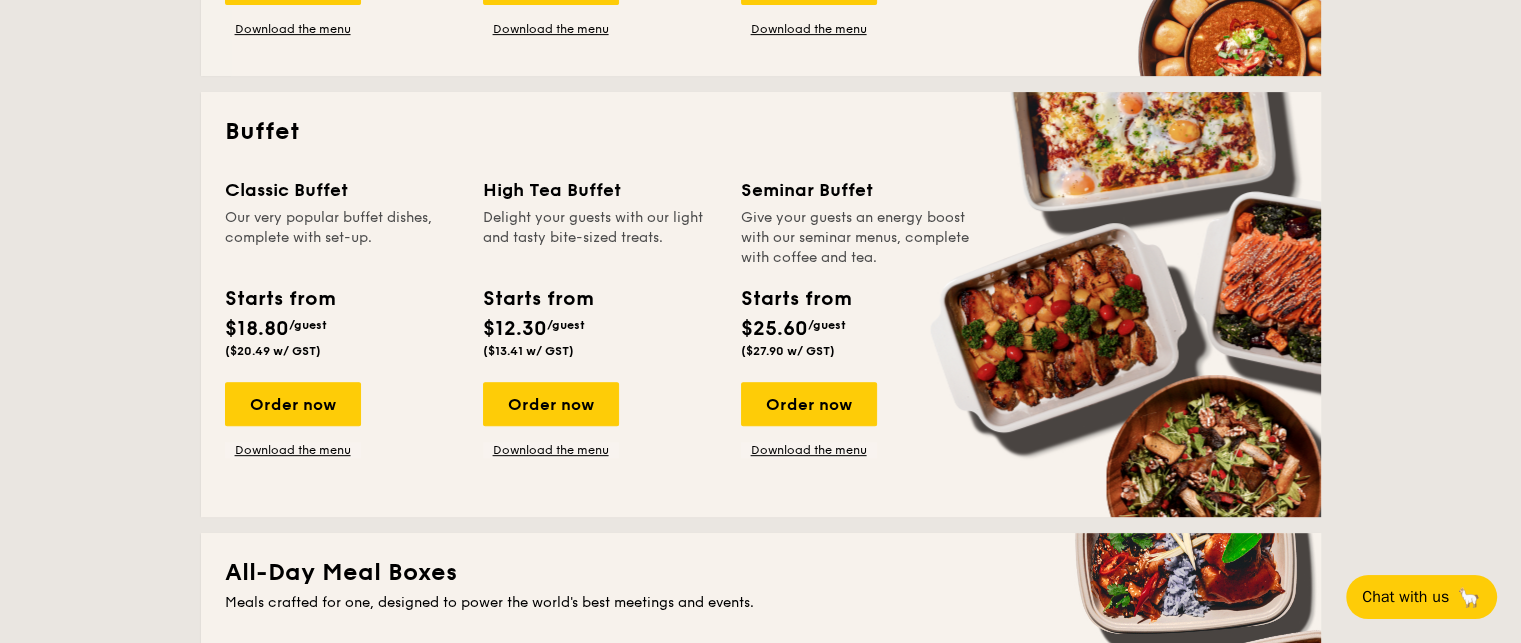 scroll, scrollTop: 812, scrollLeft: 0, axis: vertical 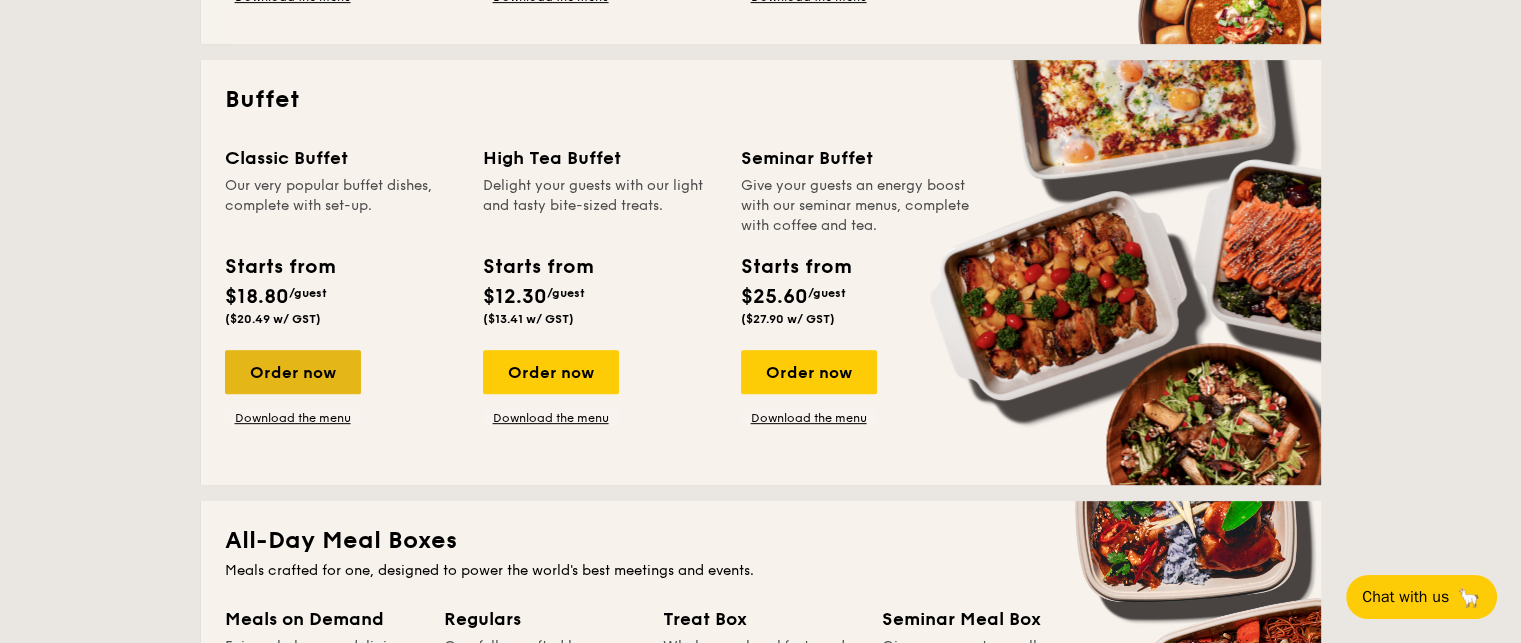 click on "Order now" at bounding box center [293, 372] 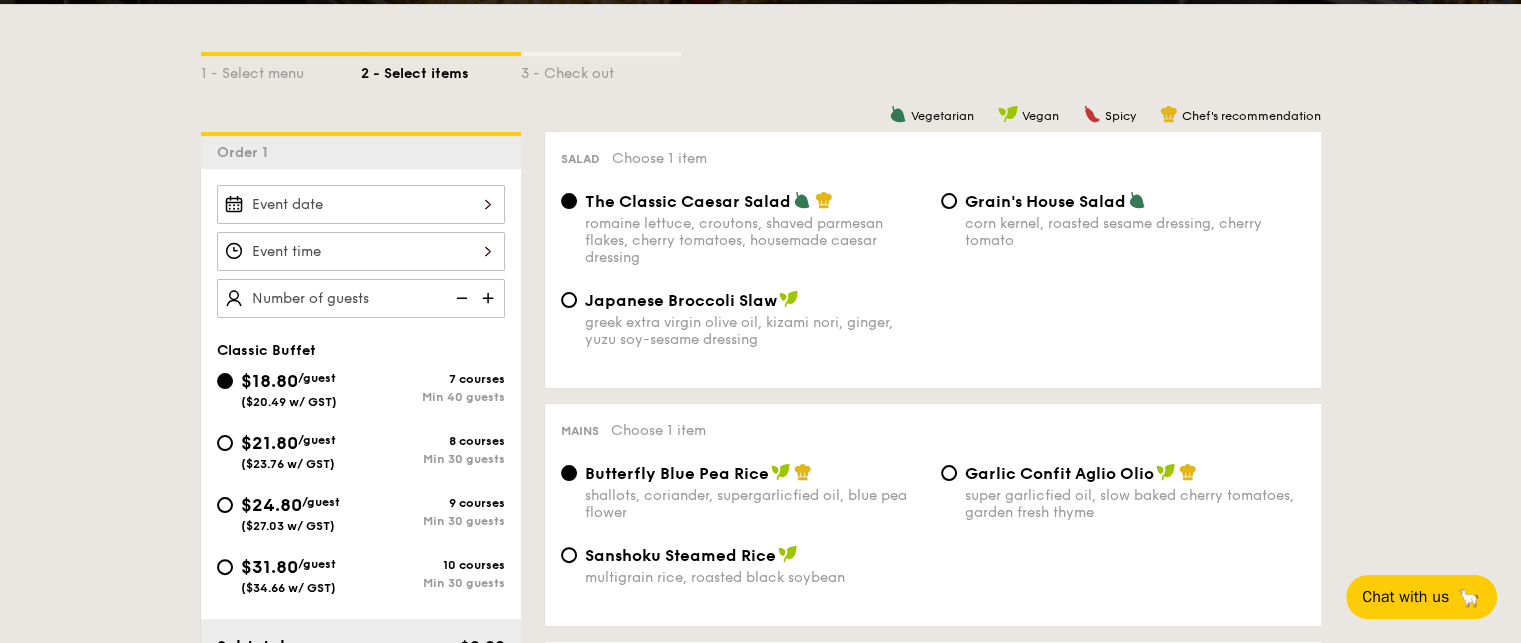 scroll, scrollTop: 434, scrollLeft: 0, axis: vertical 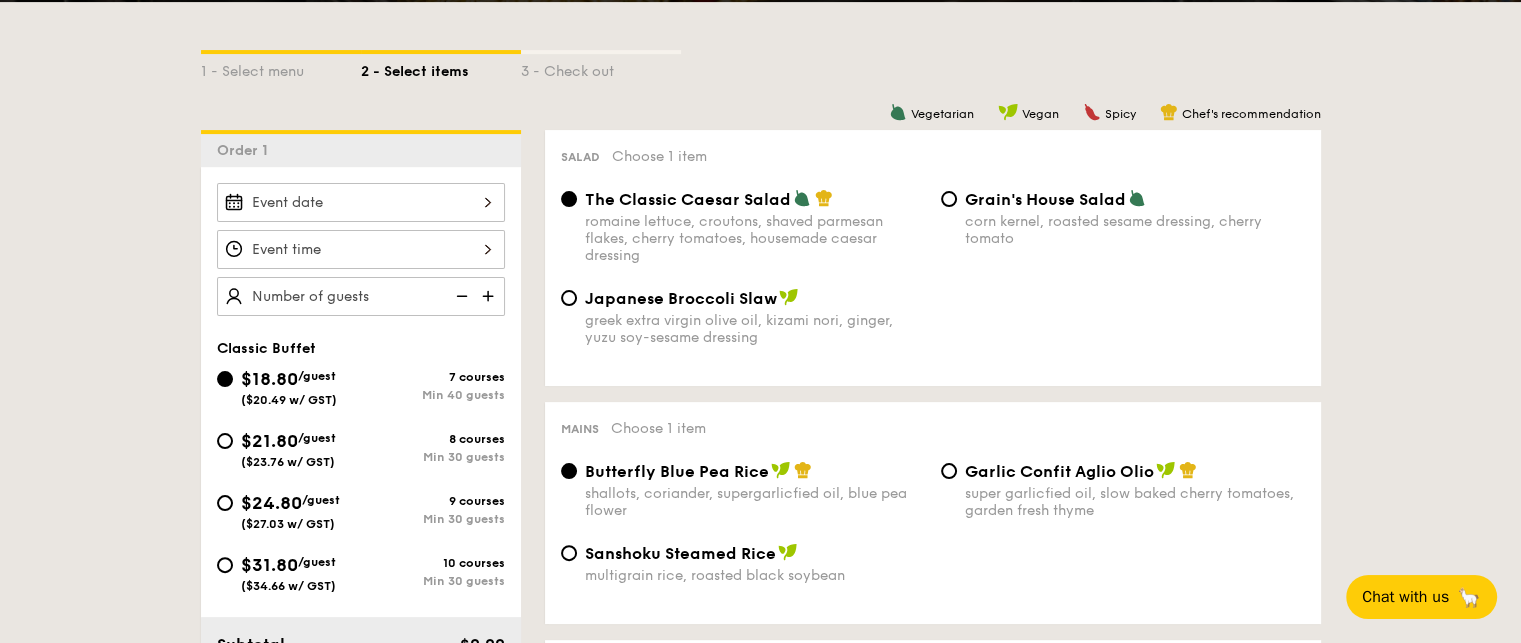 click at bounding box center (361, 202) 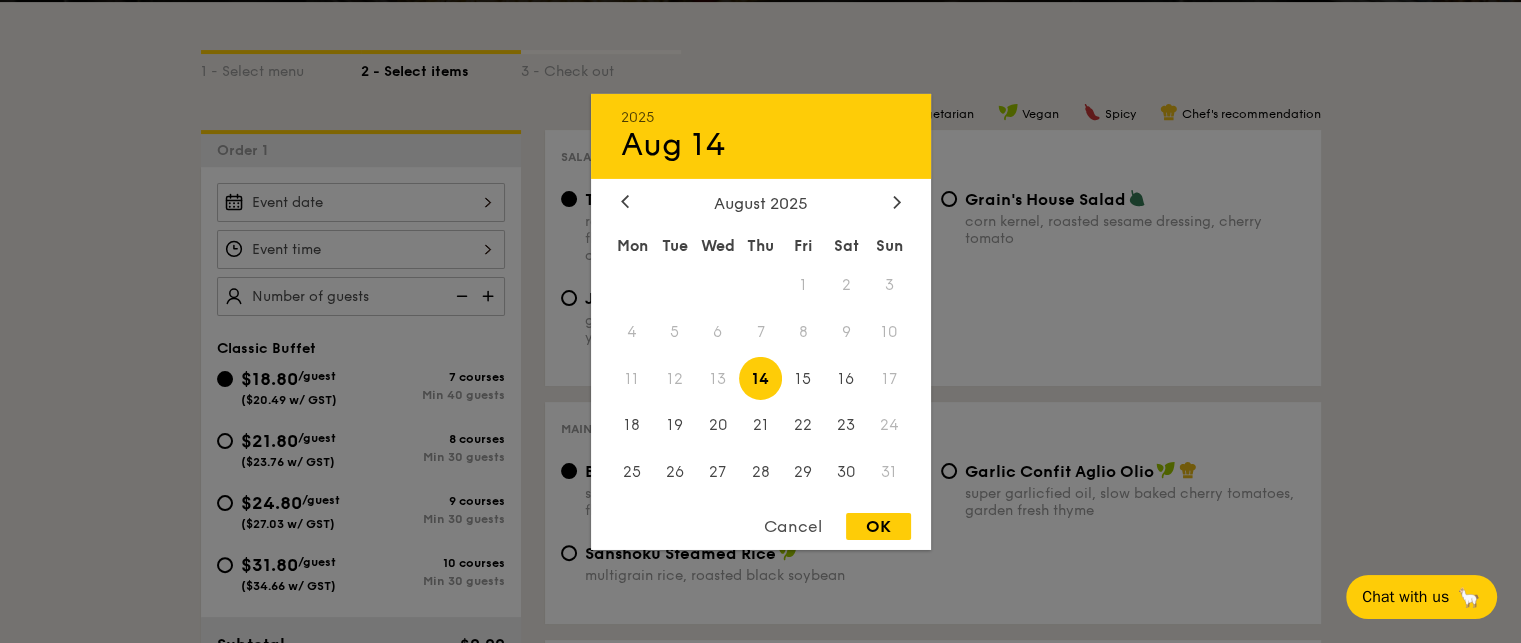 click at bounding box center (760, 321) 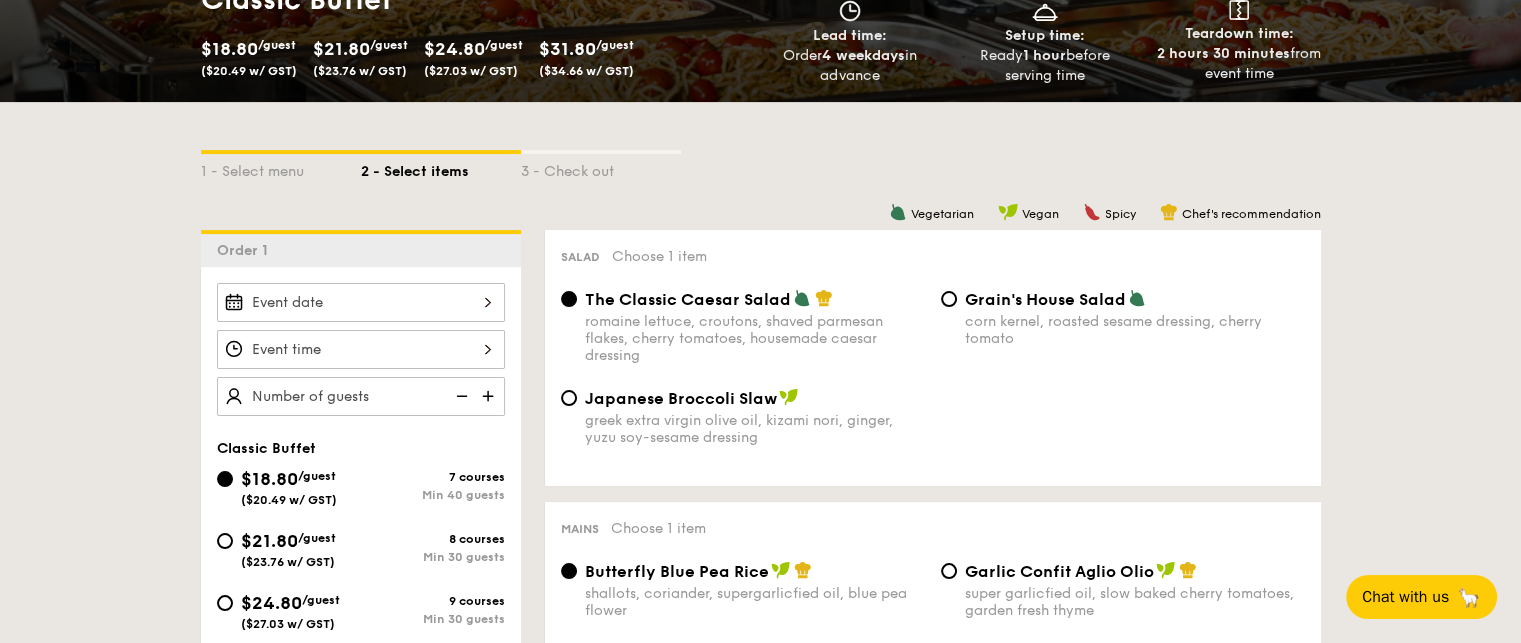 scroll, scrollTop: 332, scrollLeft: 0, axis: vertical 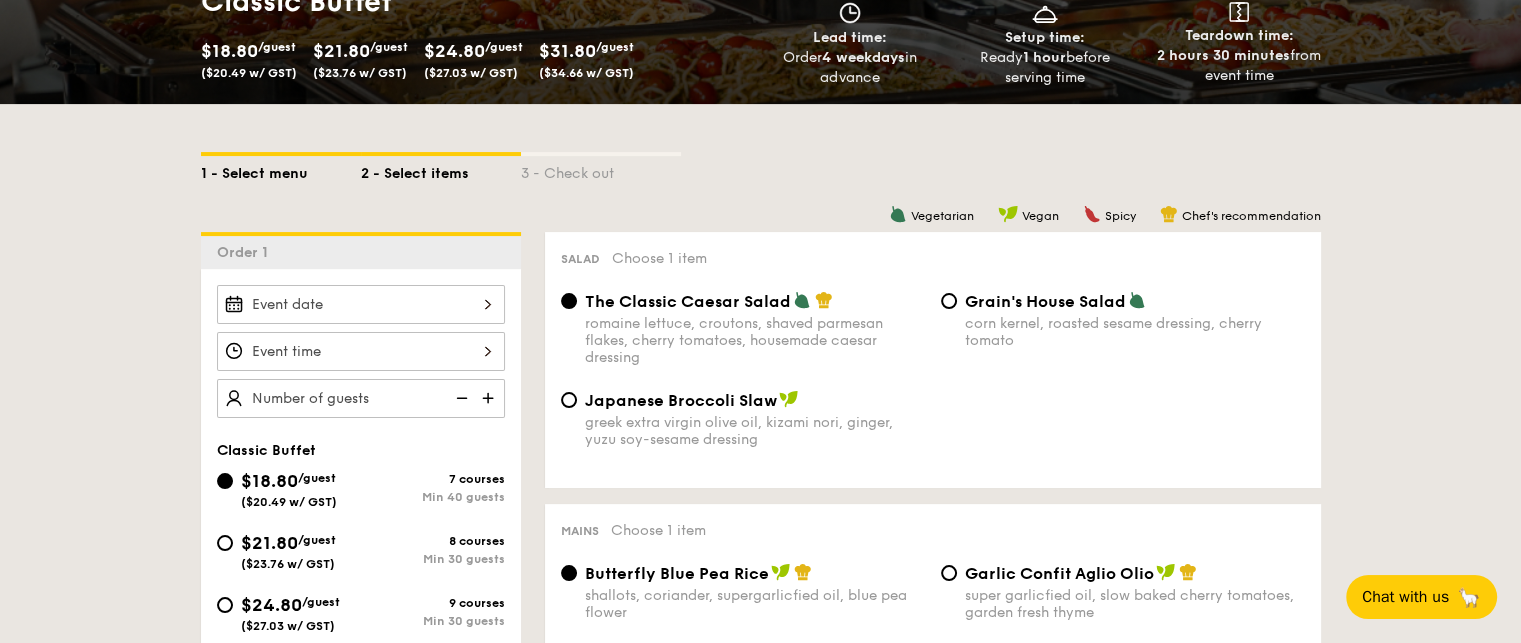 click on "1 - Select menu" at bounding box center [281, 170] 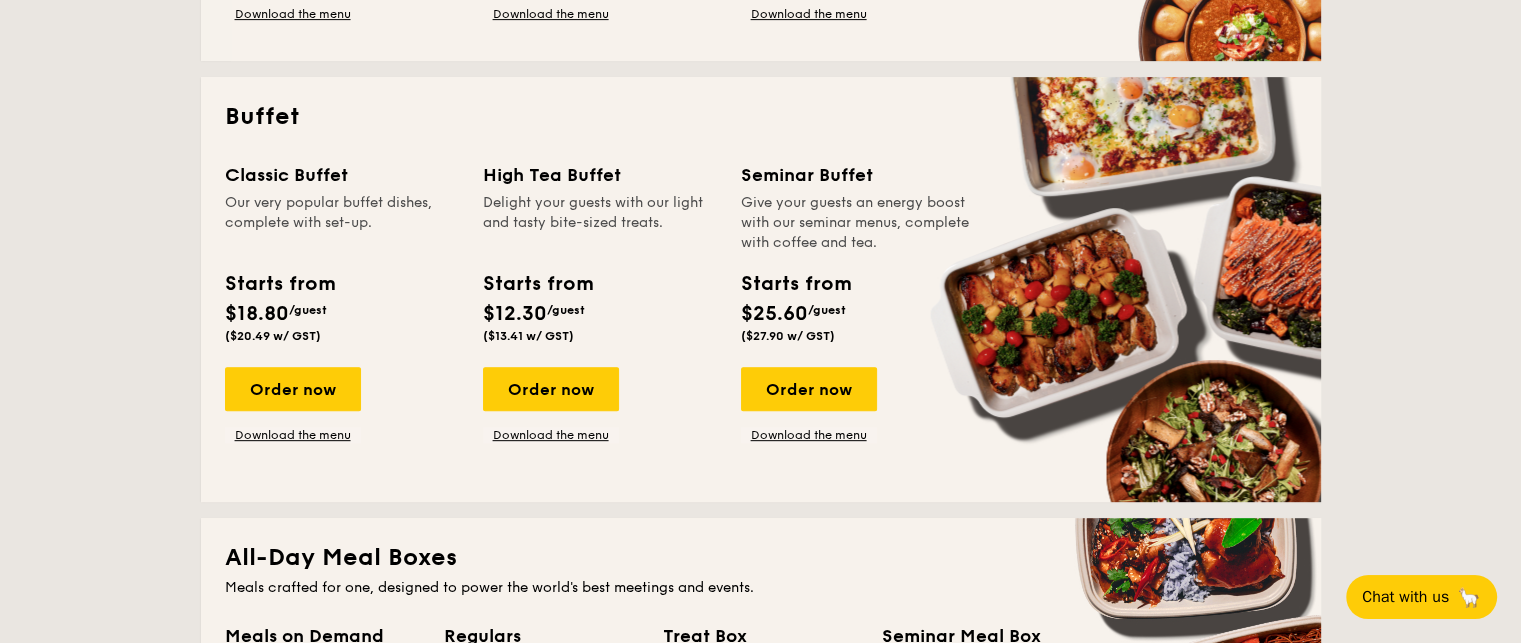 scroll, scrollTop: 824, scrollLeft: 0, axis: vertical 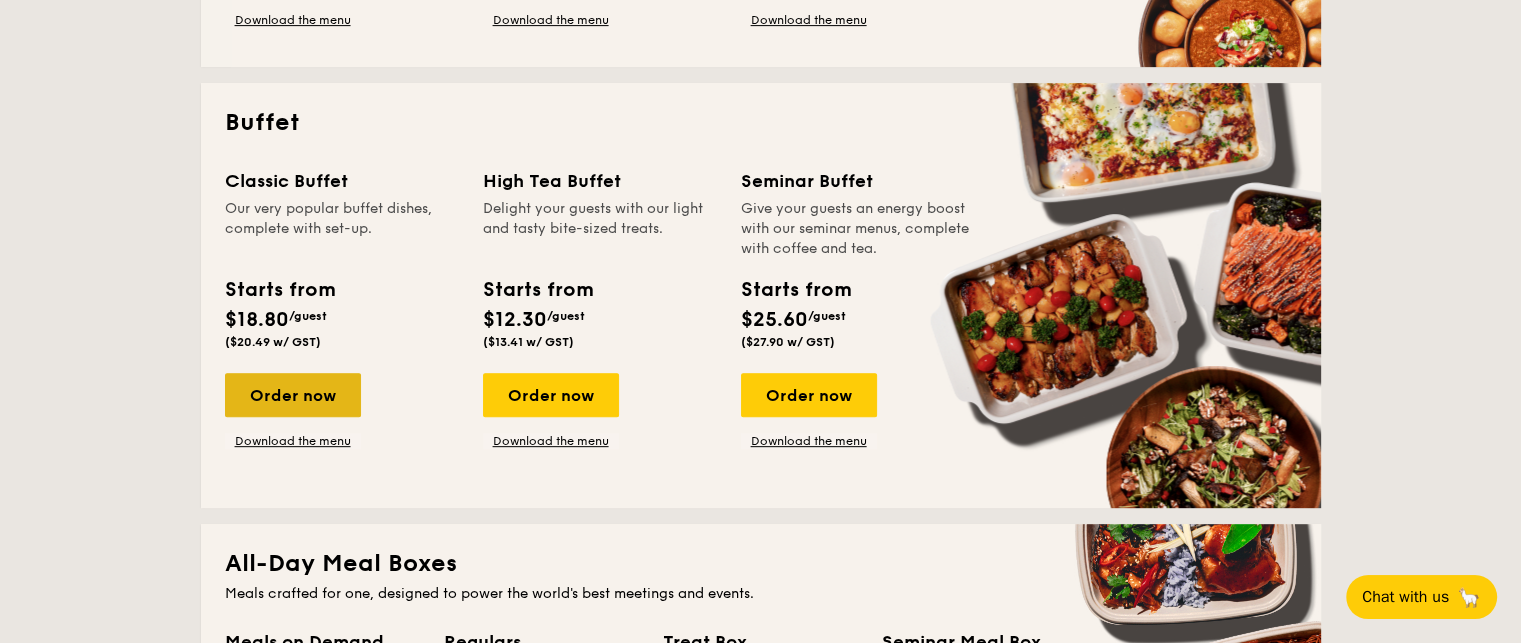 click on "Order now" at bounding box center (293, 395) 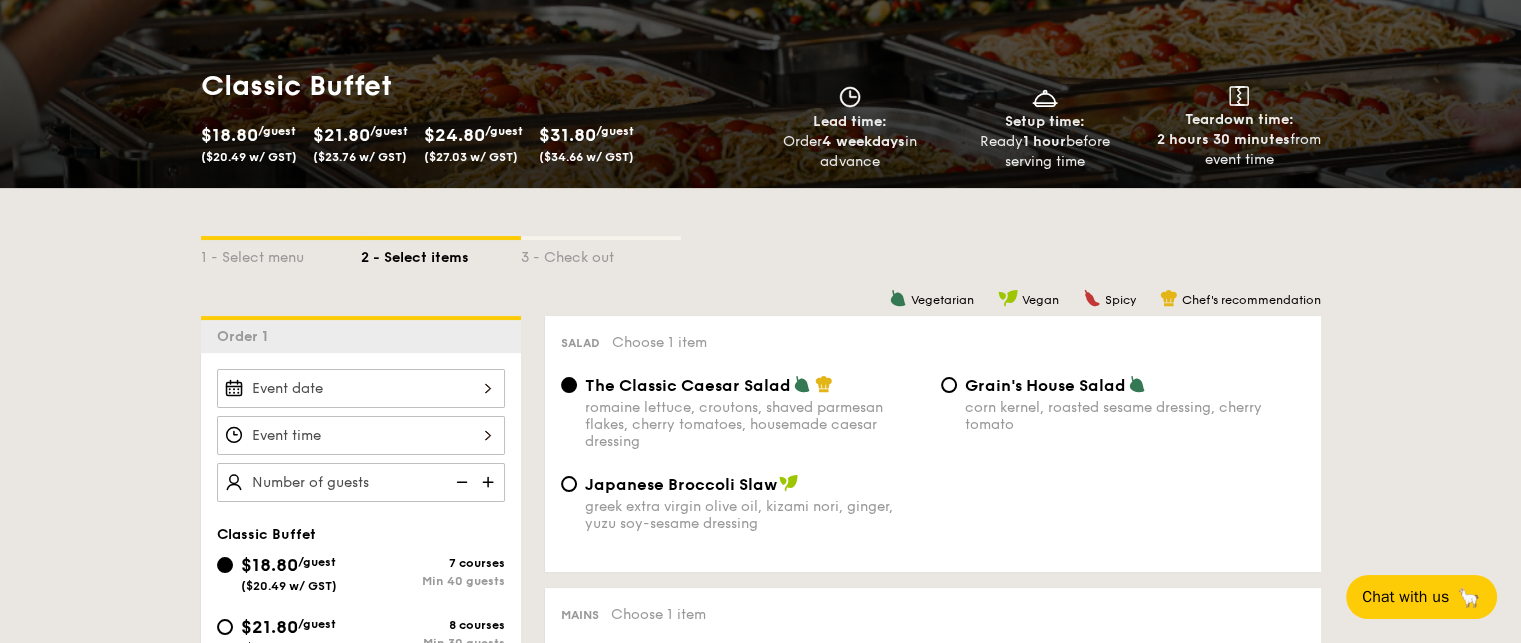 scroll, scrollTop: 244, scrollLeft: 0, axis: vertical 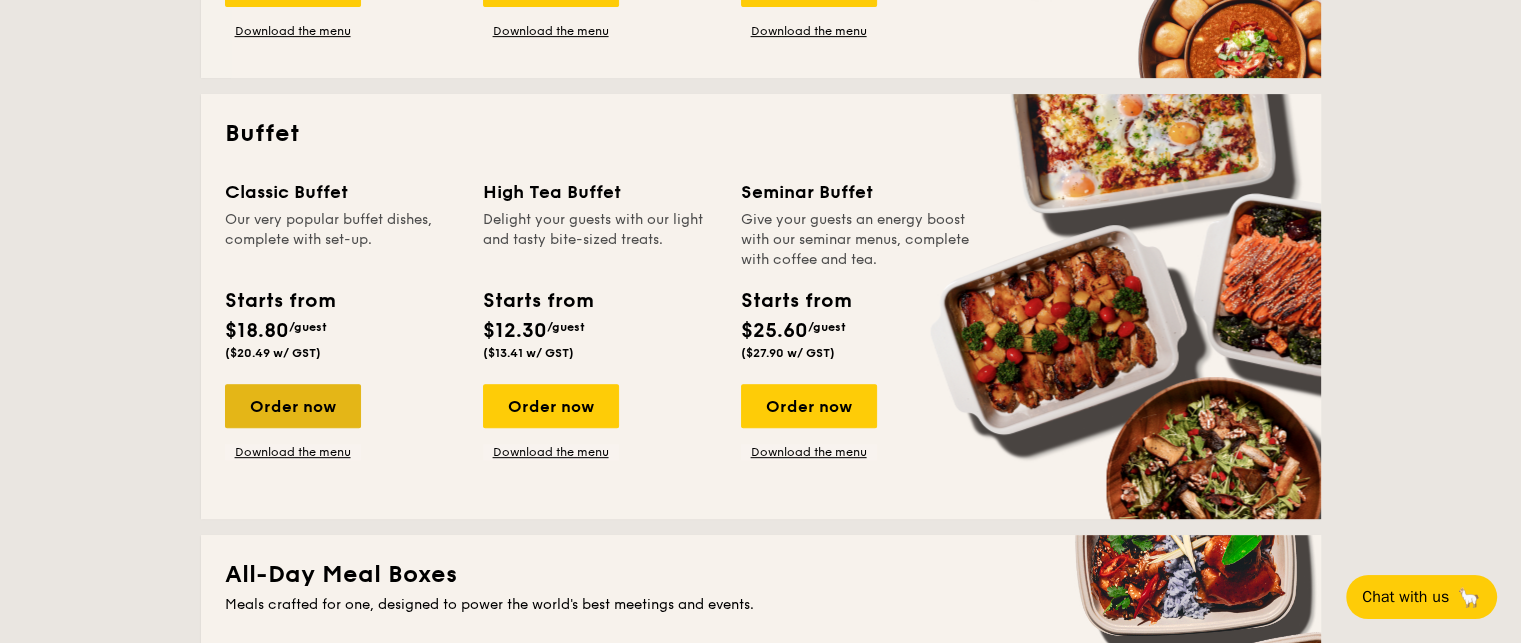 click on "Order now" at bounding box center (293, 406) 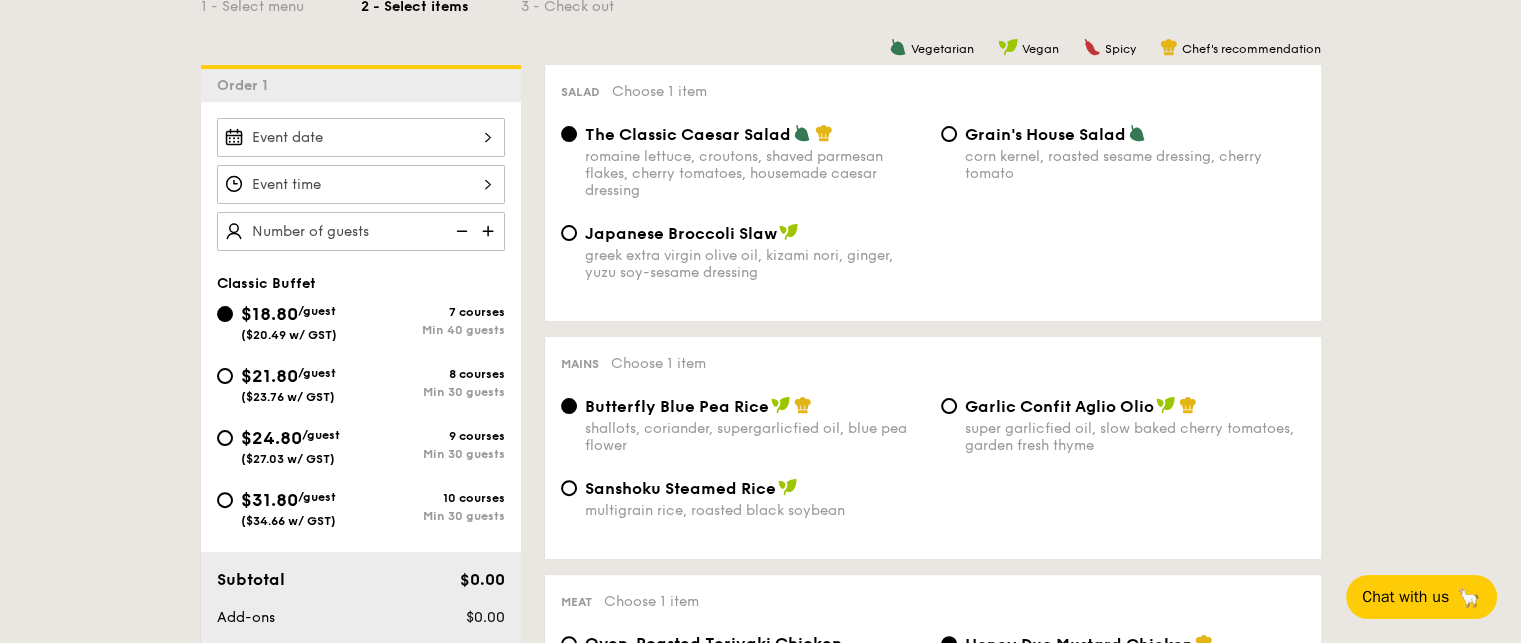 scroll, scrollTop: 500, scrollLeft: 0, axis: vertical 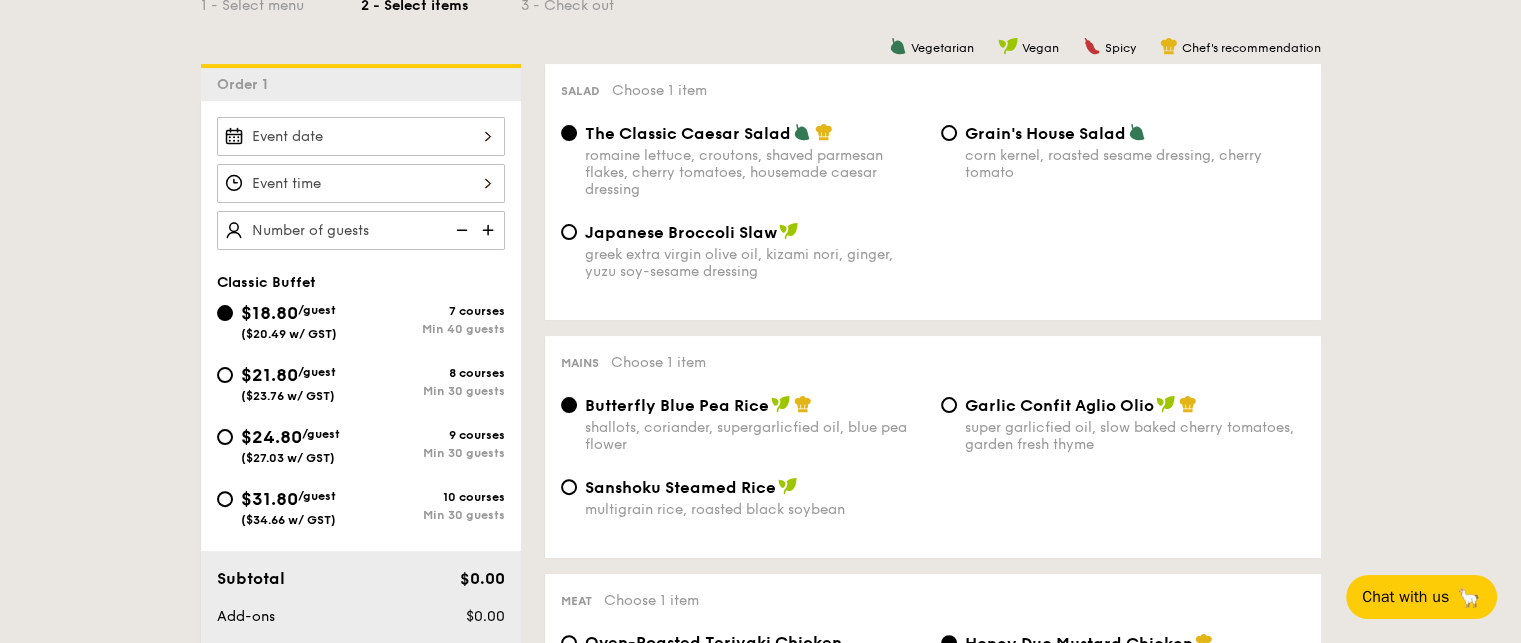 click on "$21.80
/guest
($23.76 w/ GST)" at bounding box center [289, 382] 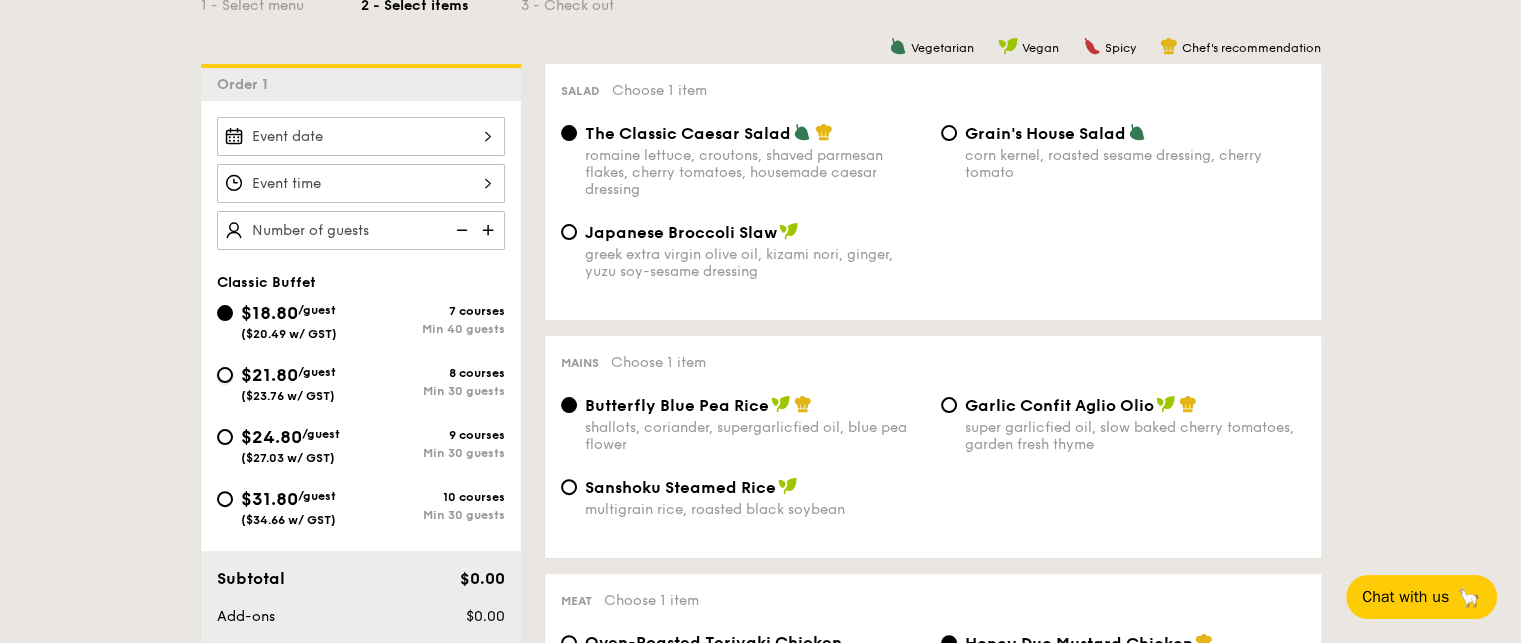 click on "$21.80
/guest
($23.76 w/ GST)
8 courses
Min 30 guests" at bounding box center [225, 375] 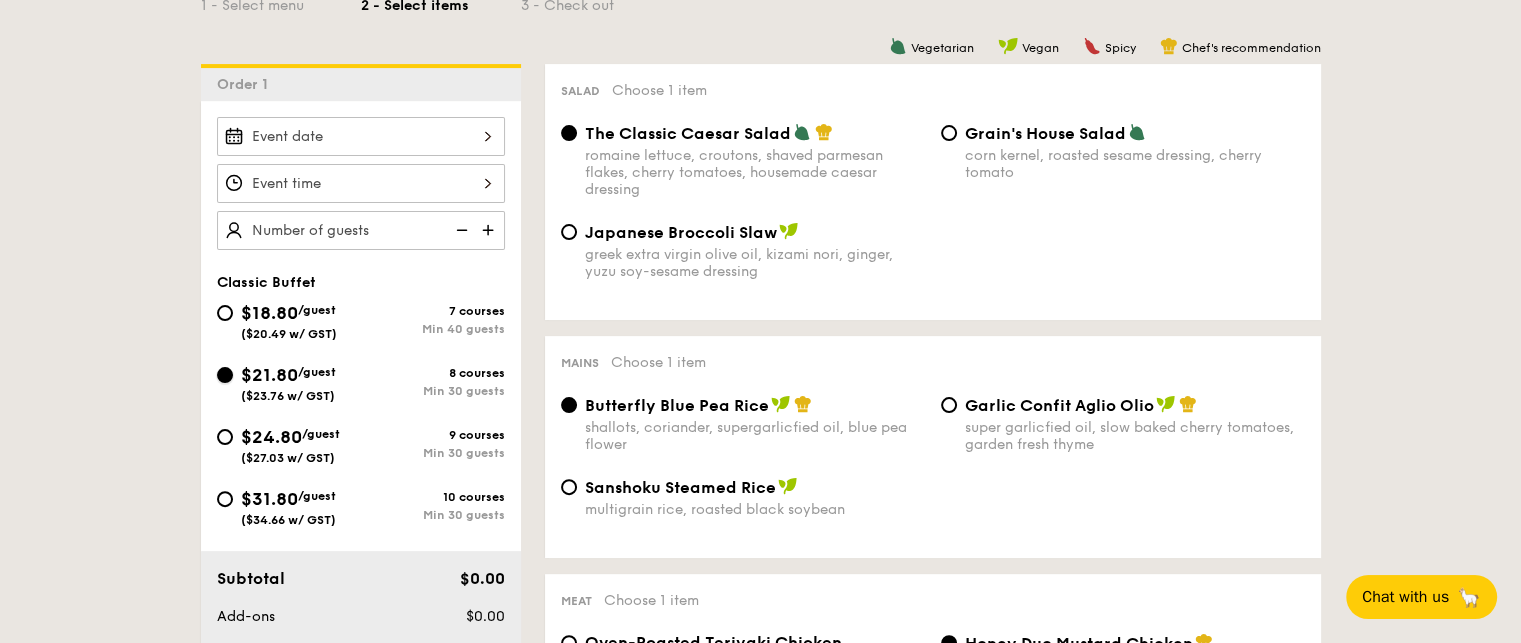radio on "true" 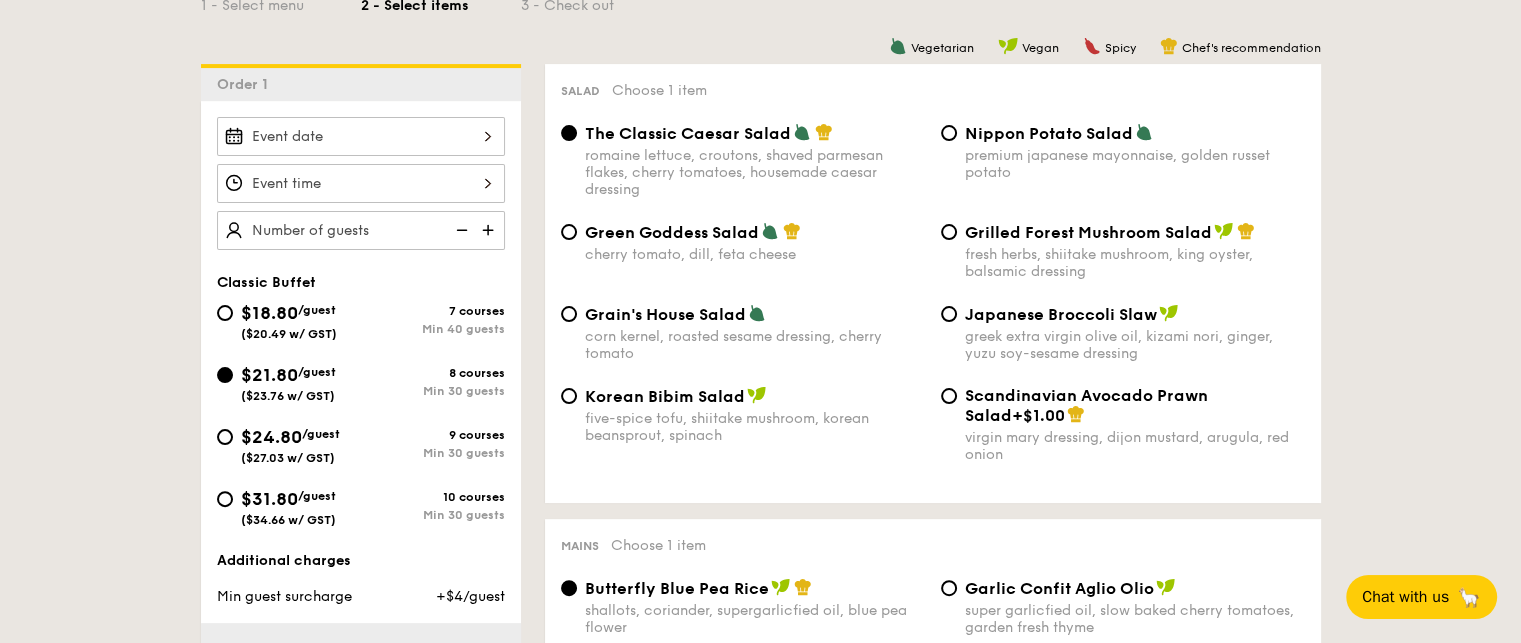 click on "Green Goddess Salad" at bounding box center [672, 232] 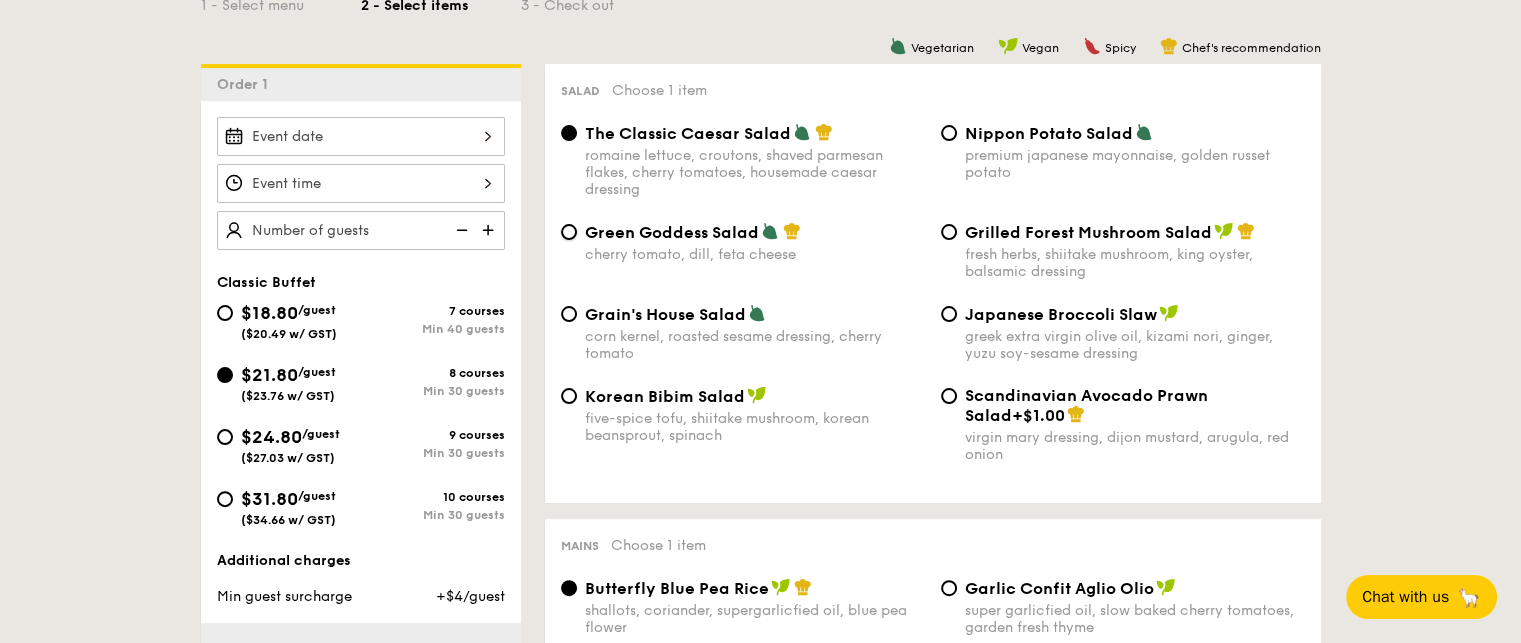 click on "Green Goddess Salad cherry tomato, dill, feta cheese" at bounding box center [569, 232] 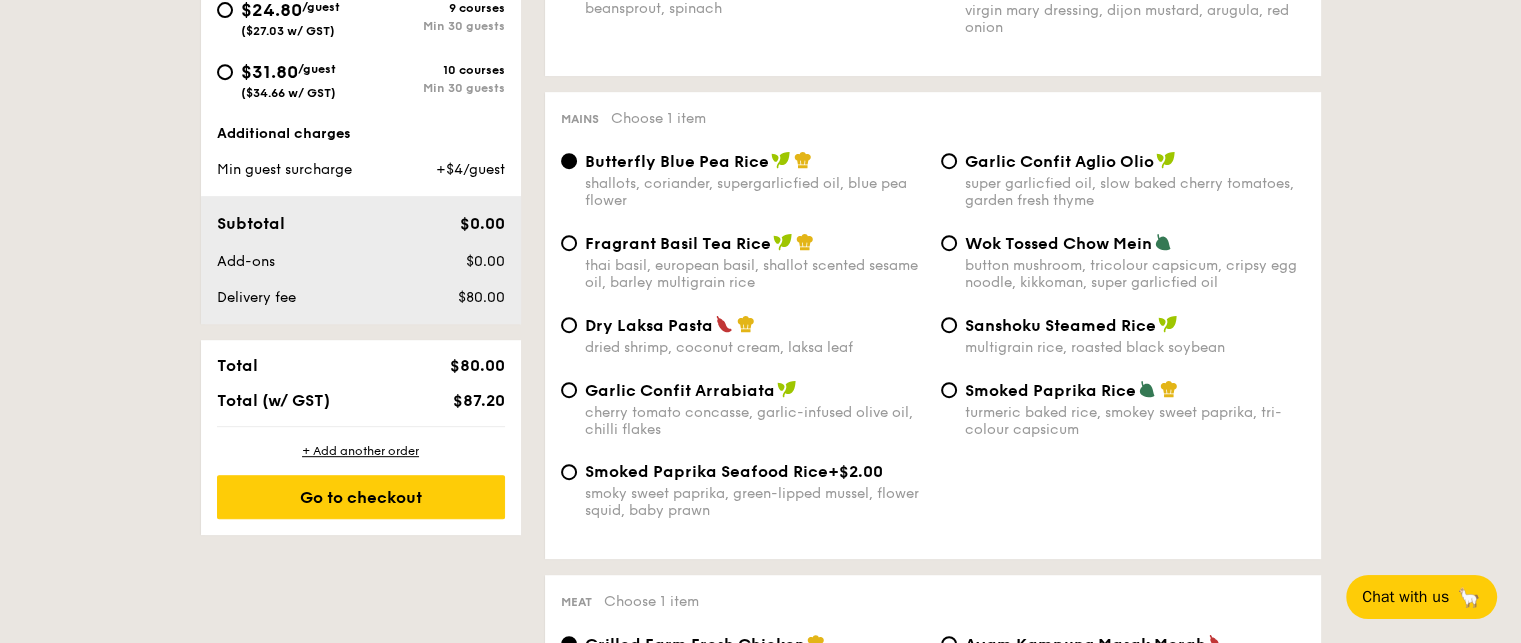 scroll, scrollTop: 928, scrollLeft: 0, axis: vertical 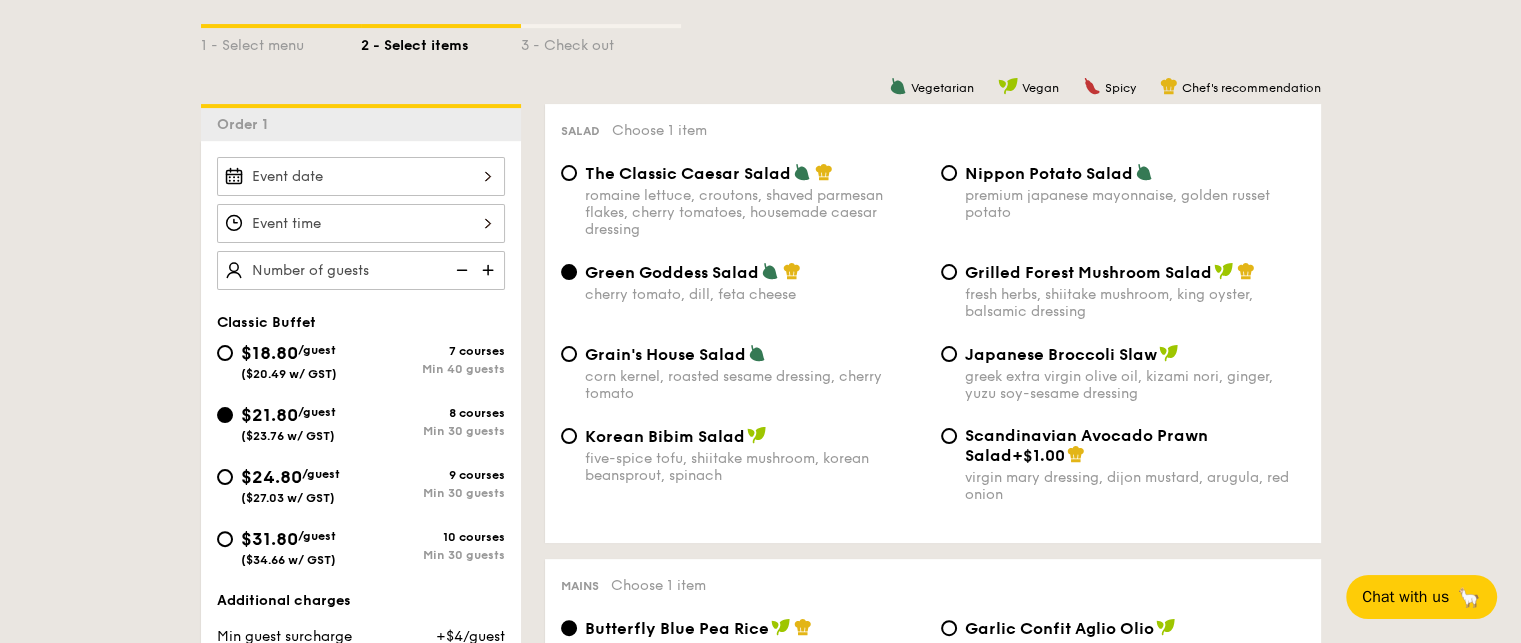 click at bounding box center (361, 176) 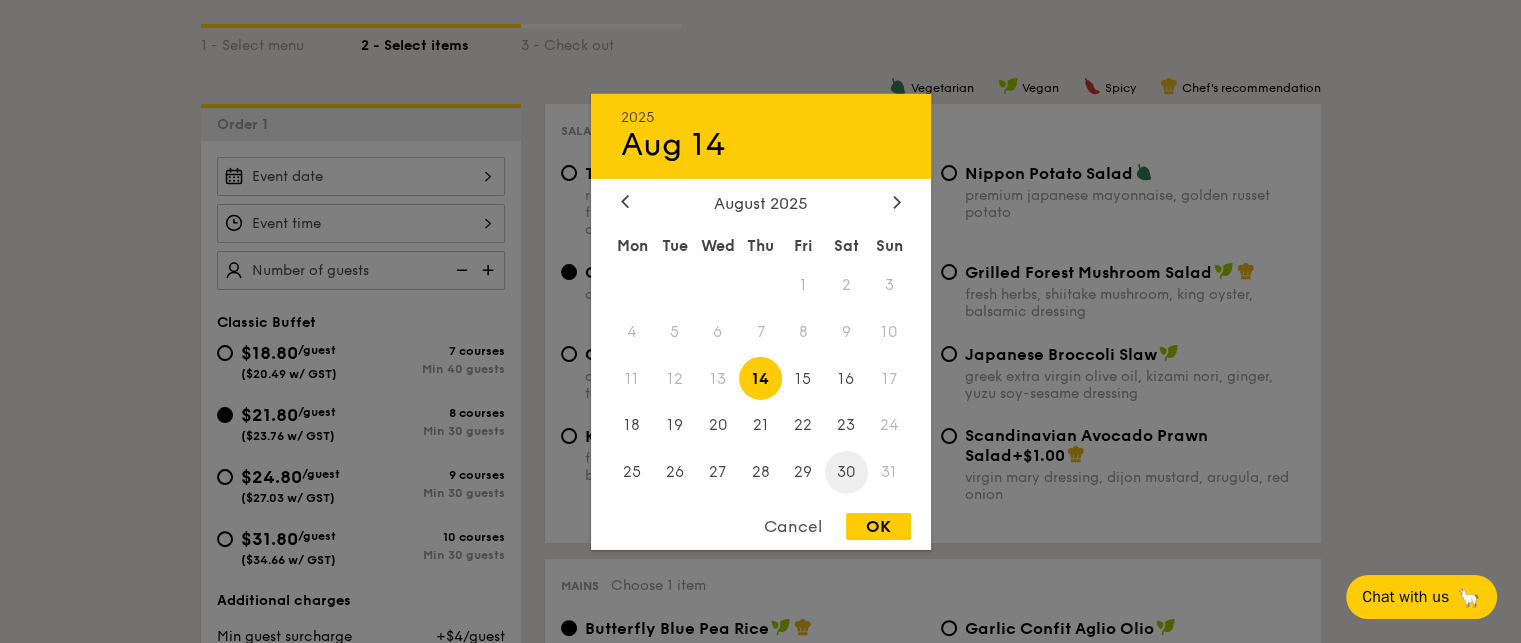 click on "30" at bounding box center (846, 472) 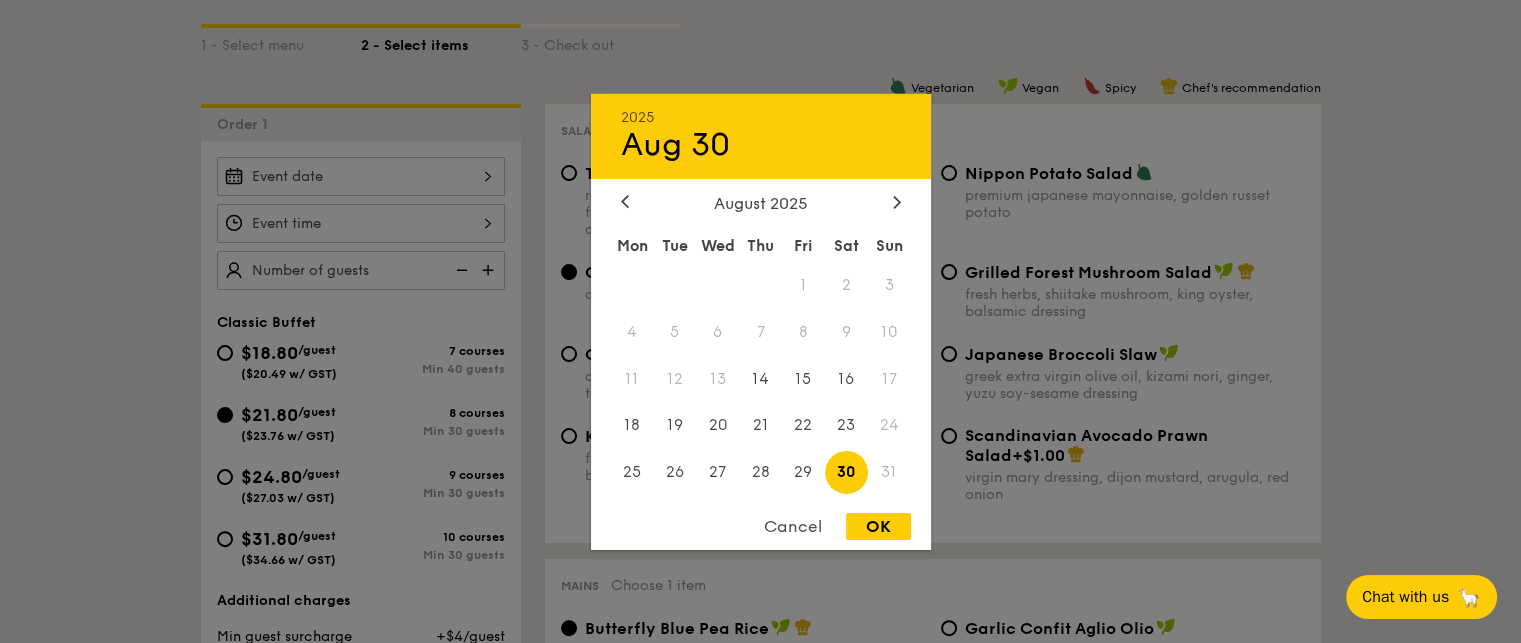 click on "OK" at bounding box center (878, 526) 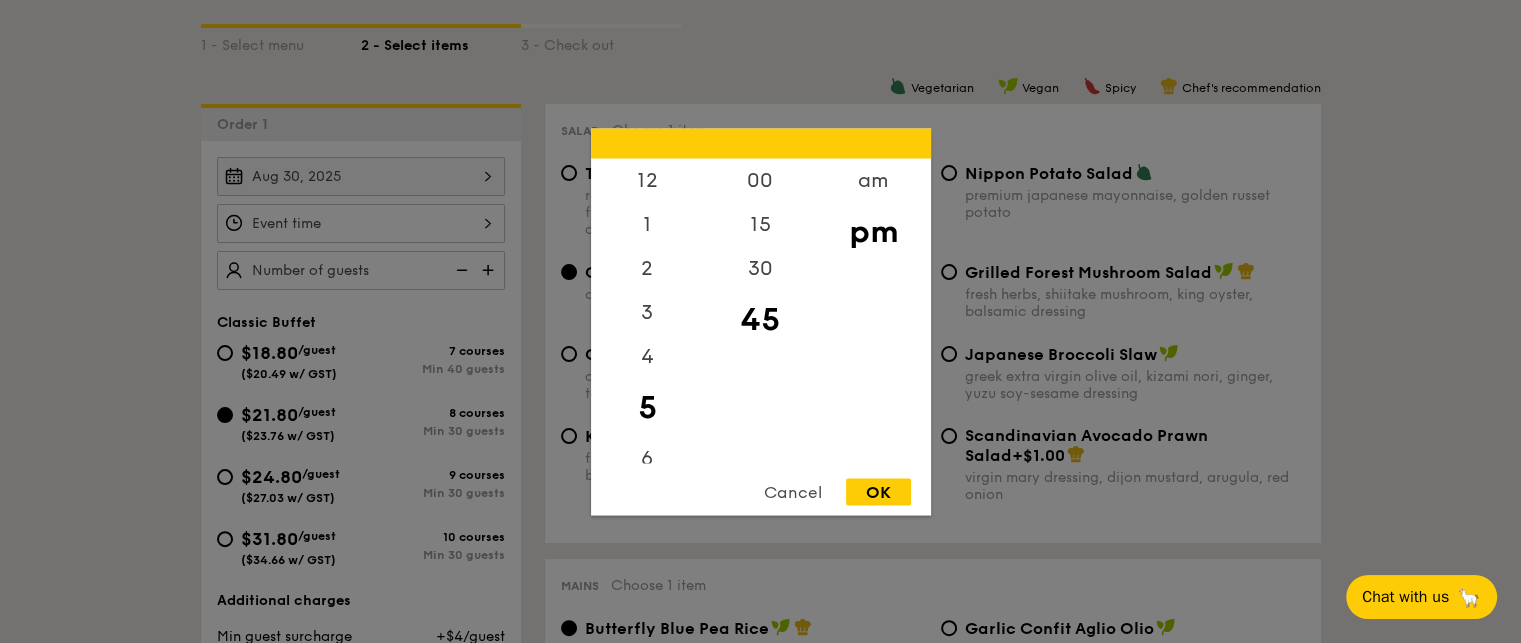 click on "12 1 2 3 4 5 6 7 8 9 10 11   00 15 30 45   am   pm   Cancel   OK" at bounding box center (361, 223) 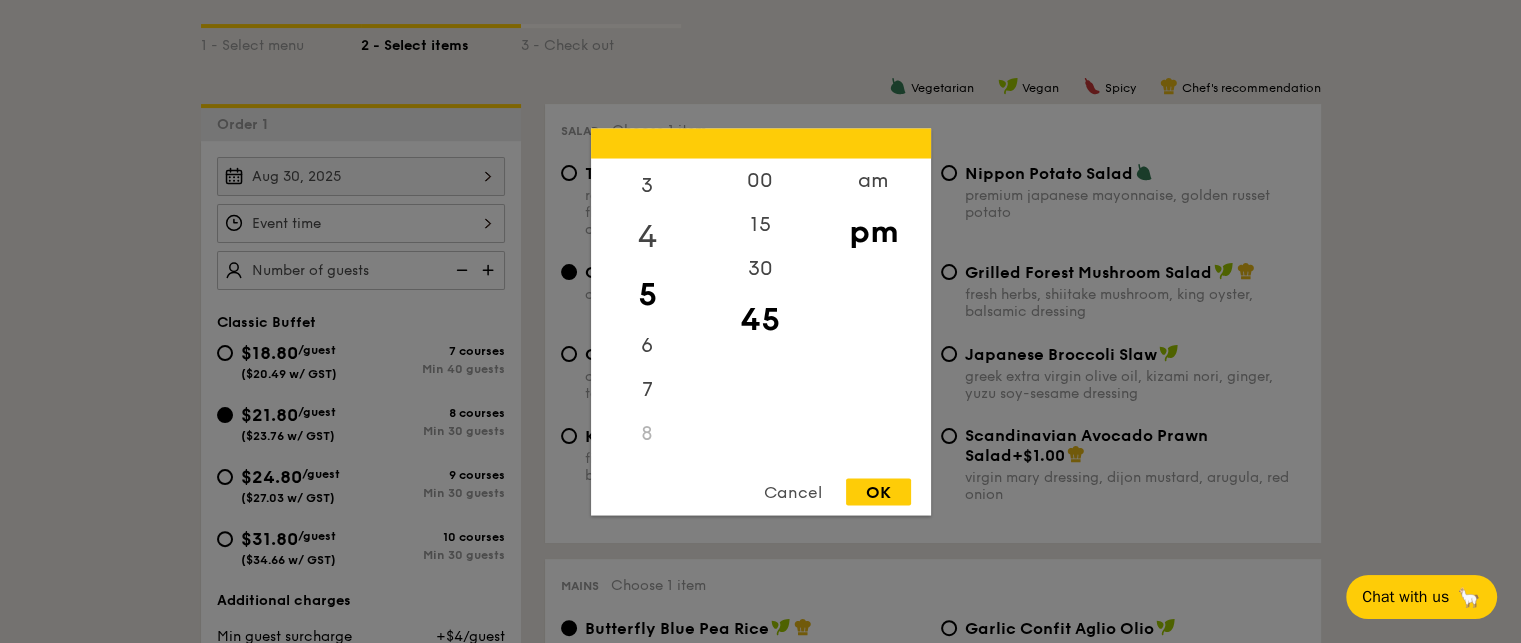 scroll, scrollTop: 128, scrollLeft: 0, axis: vertical 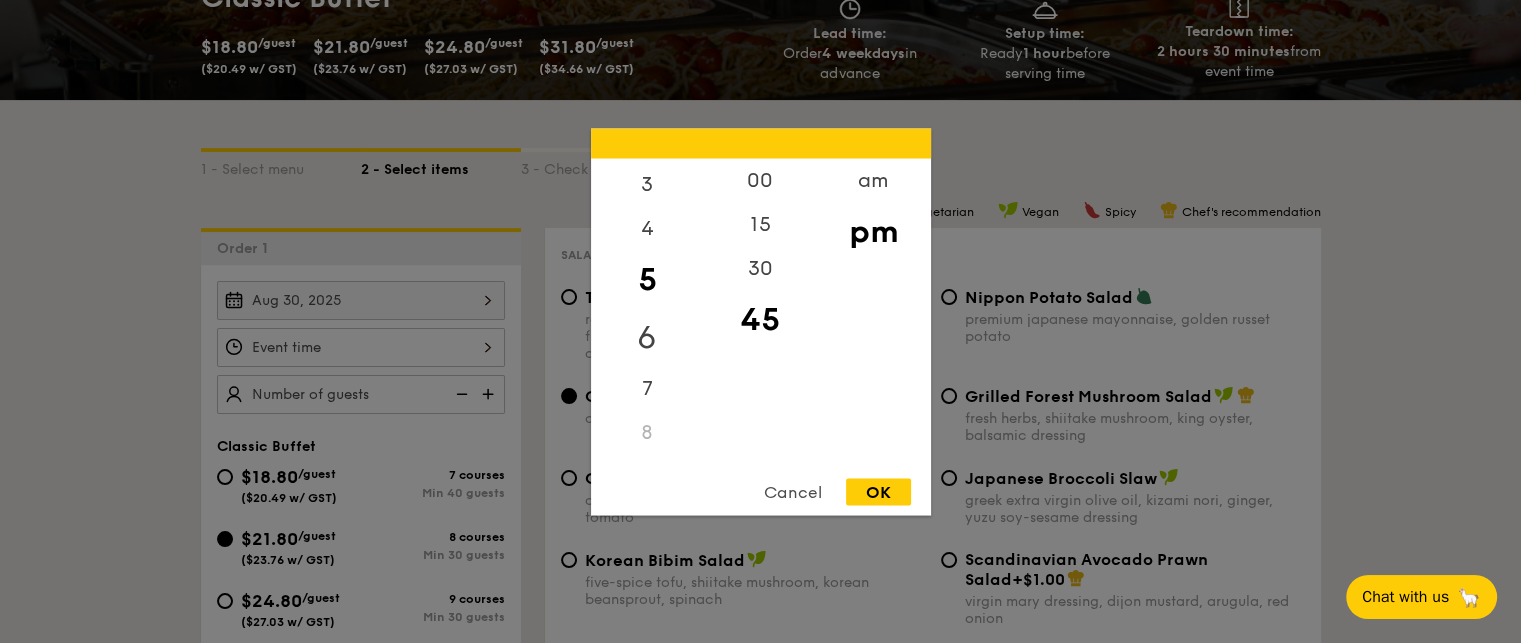 click on "6" at bounding box center (647, 337) 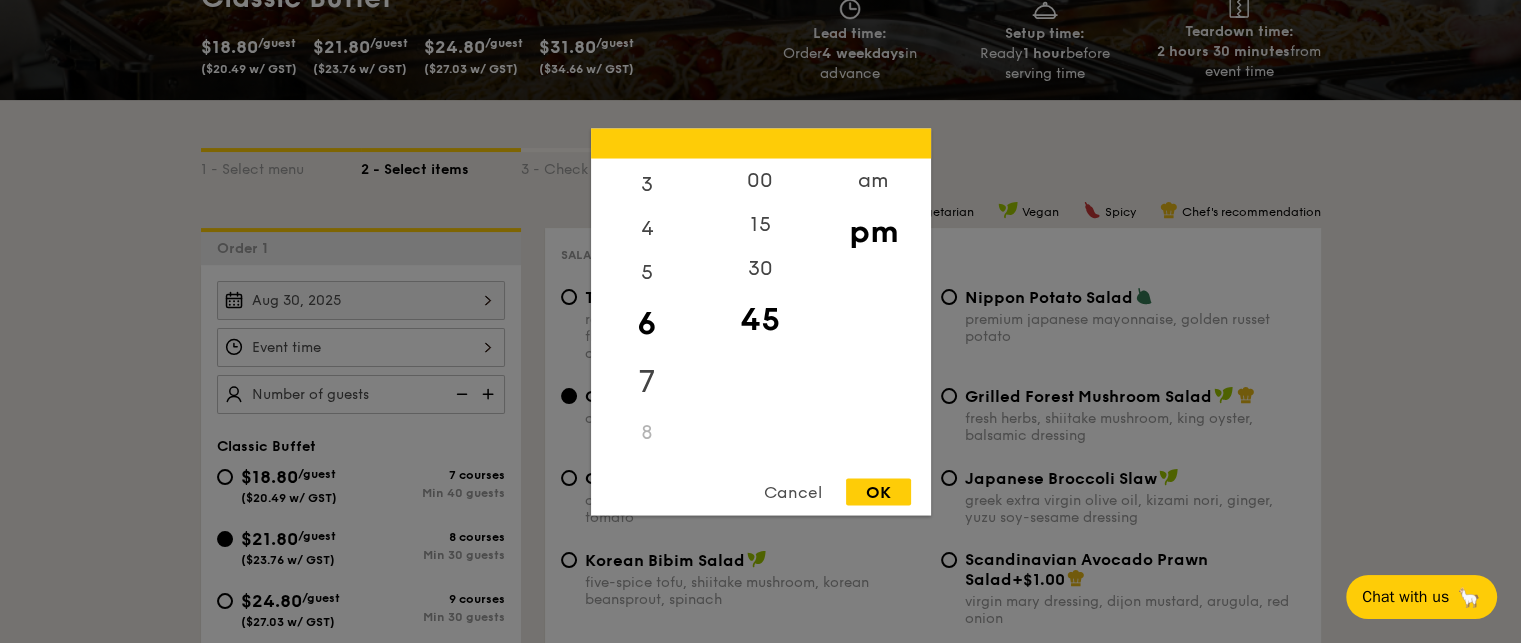 click on "7" at bounding box center (647, 381) 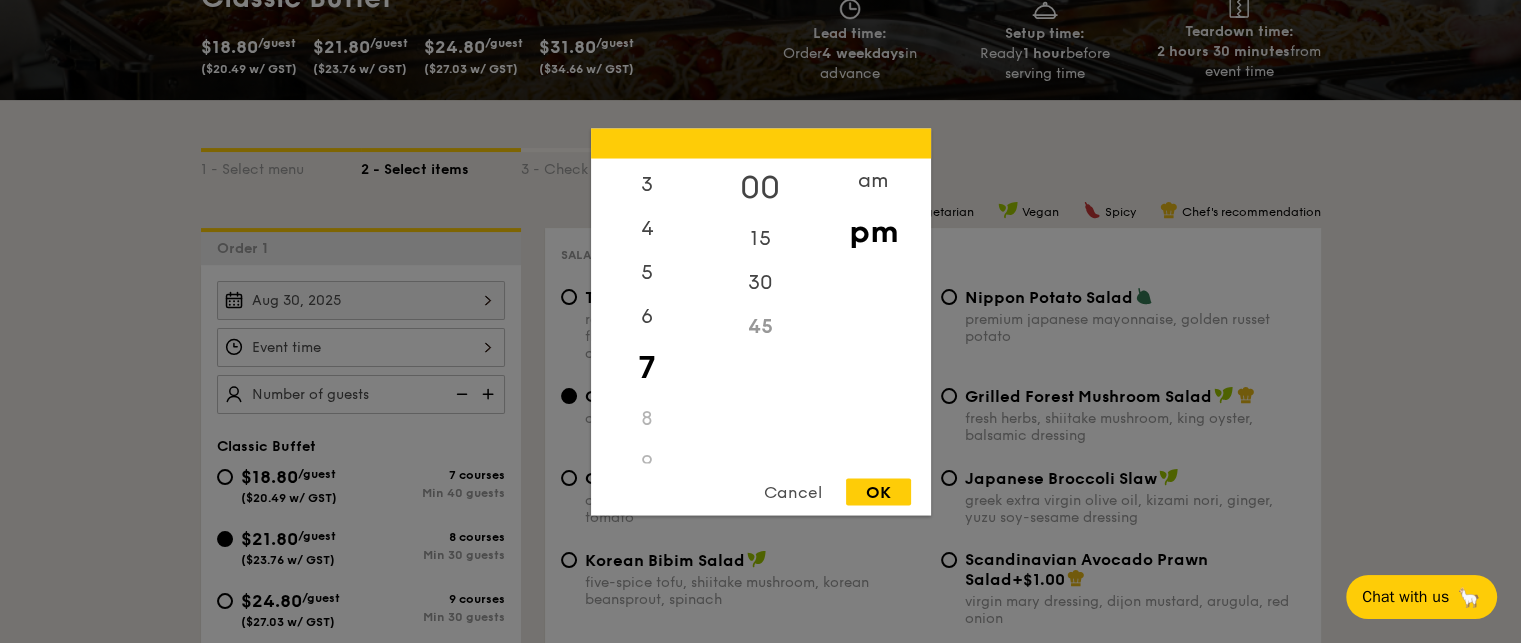 click on "00" at bounding box center [760, 187] 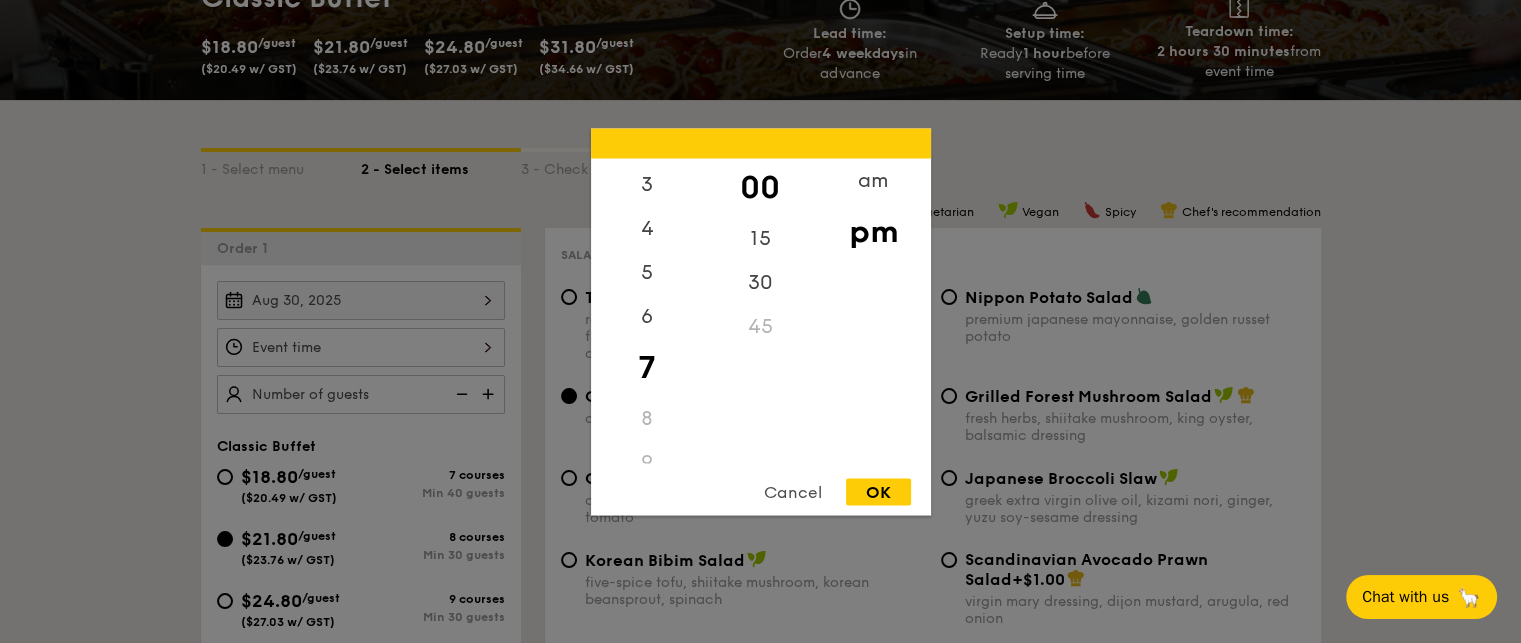 click on "00" at bounding box center [760, 187] 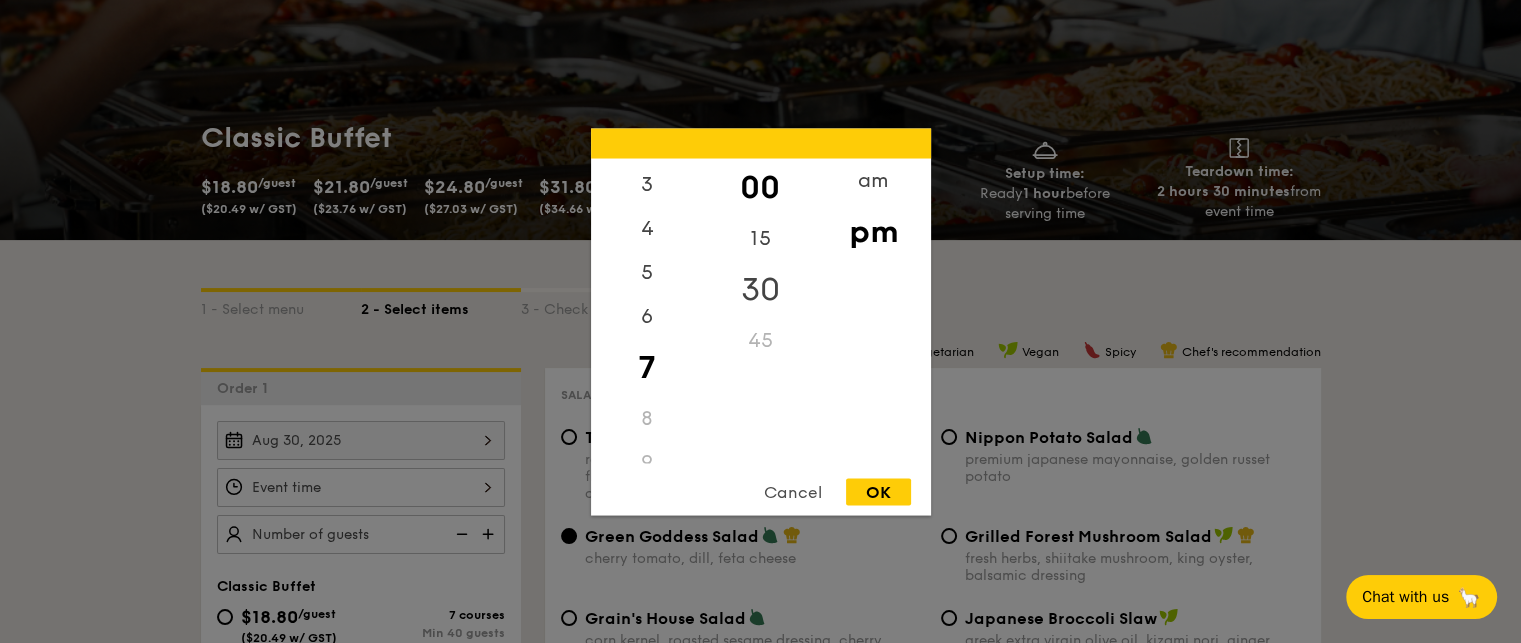 scroll, scrollTop: 194, scrollLeft: 0, axis: vertical 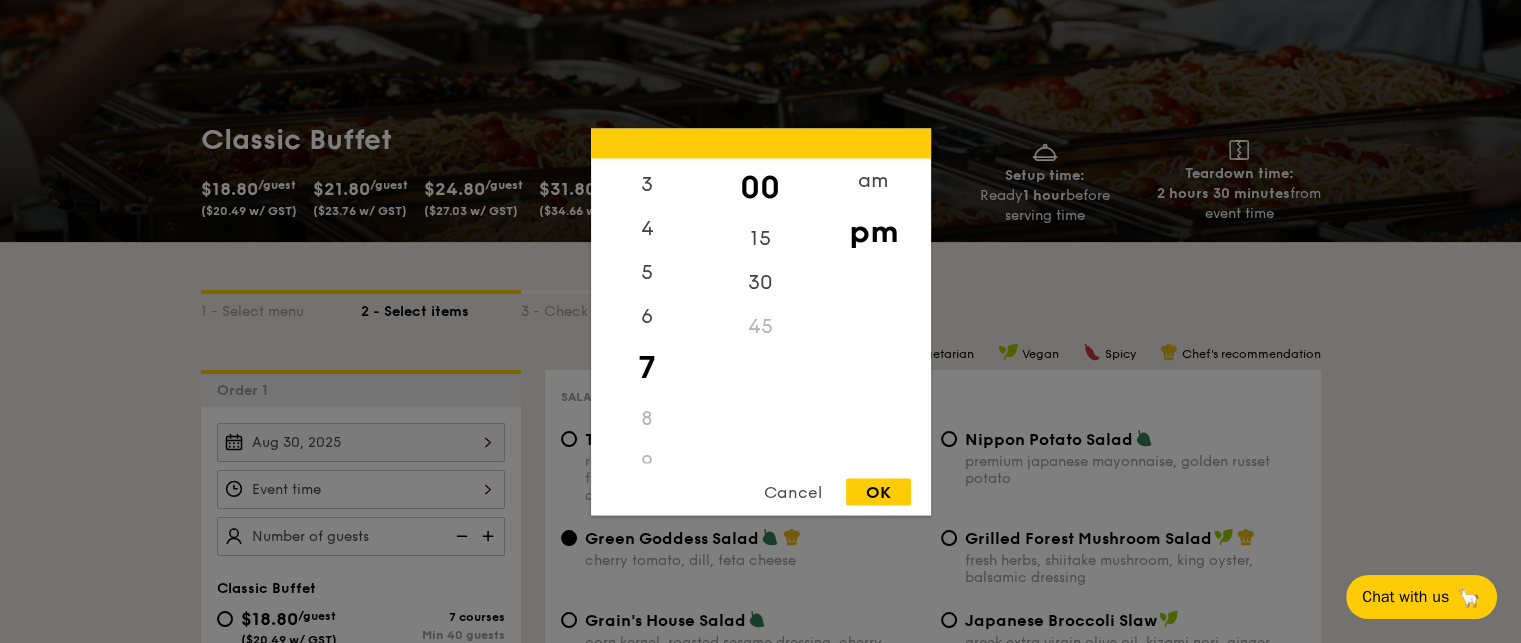 click on "OK" at bounding box center [878, 491] 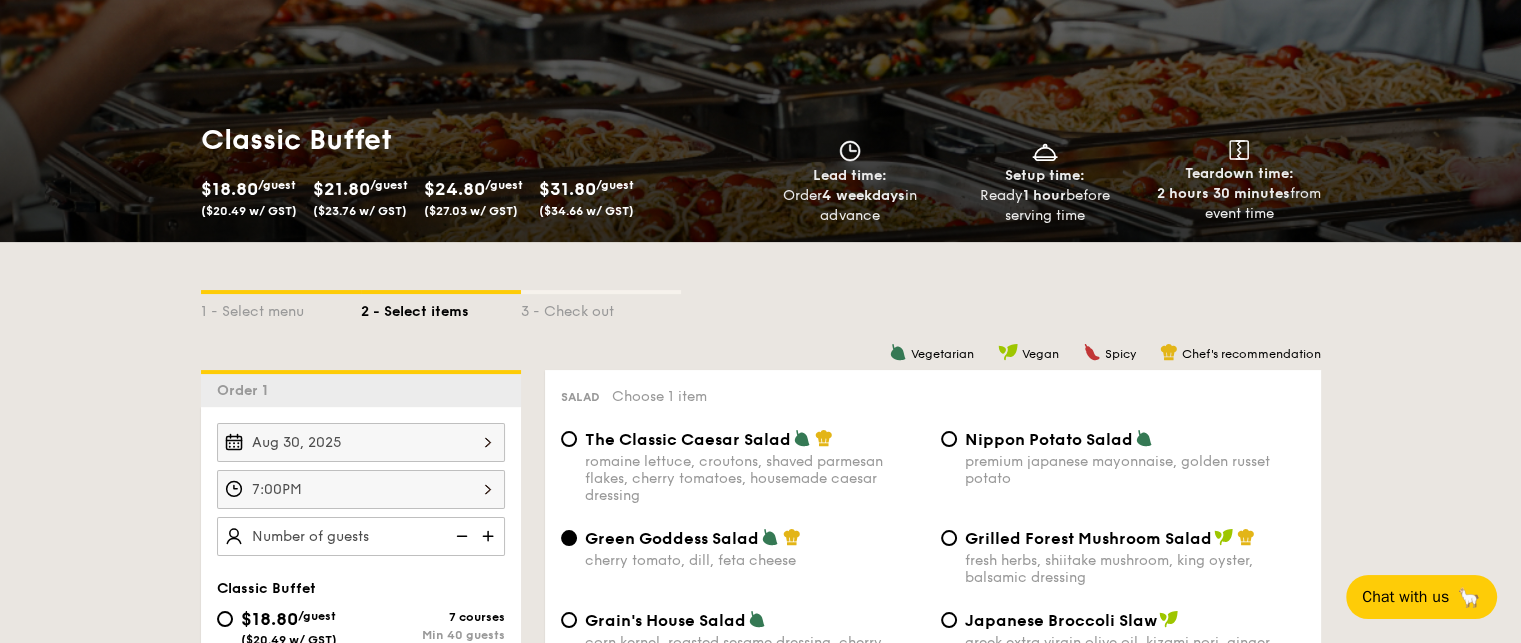 scroll, scrollTop: 472, scrollLeft: 0, axis: vertical 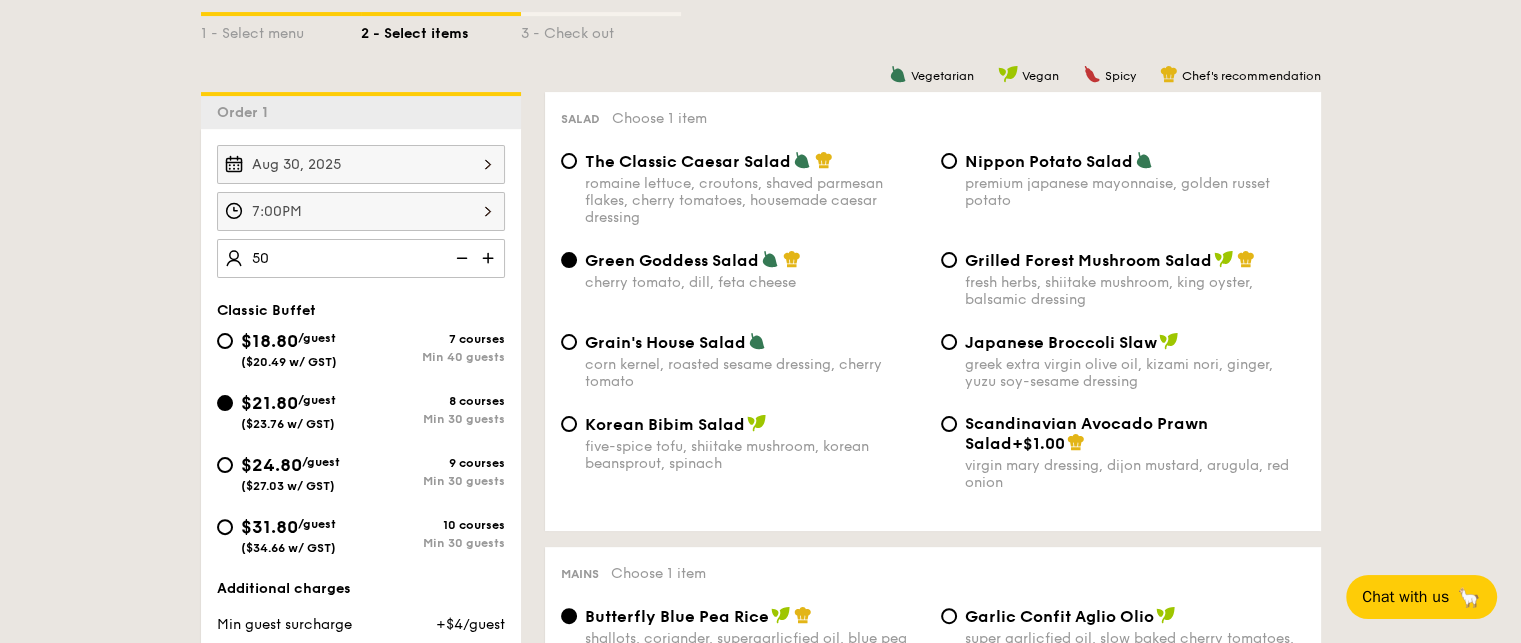type on "50 guests" 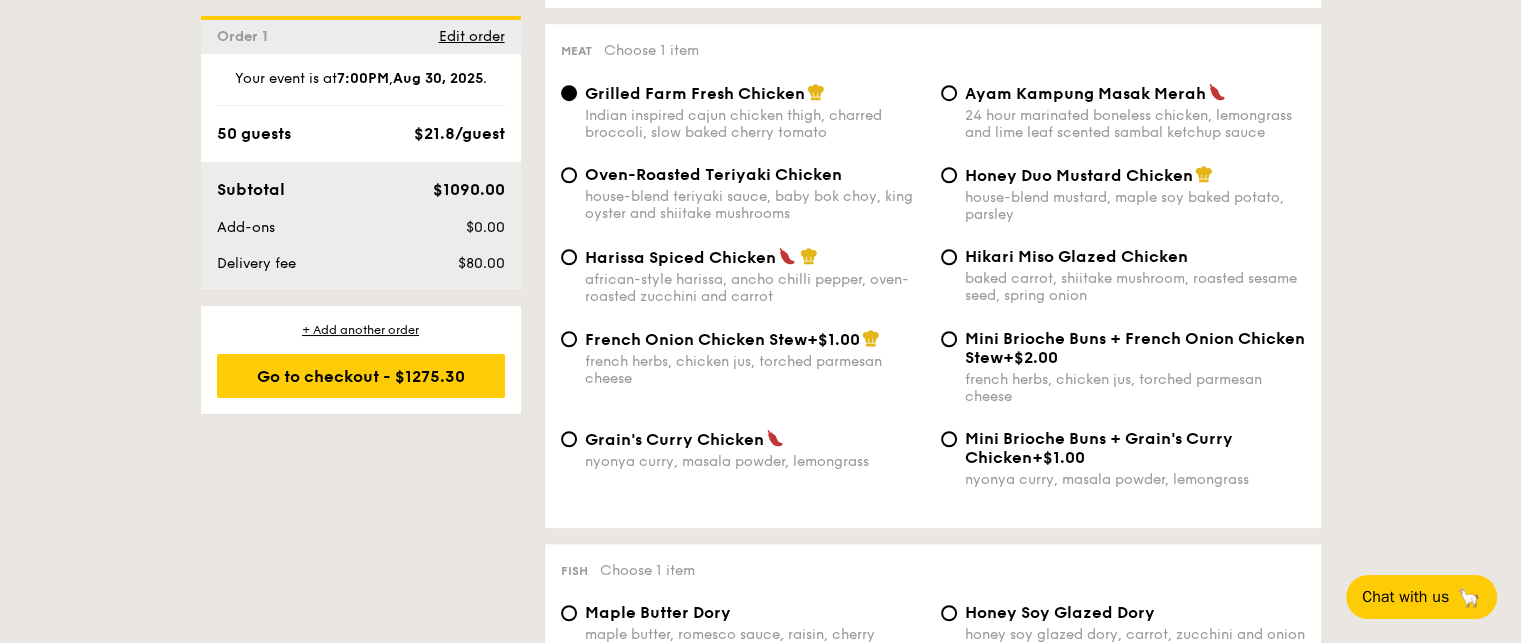 scroll, scrollTop: 1479, scrollLeft: 0, axis: vertical 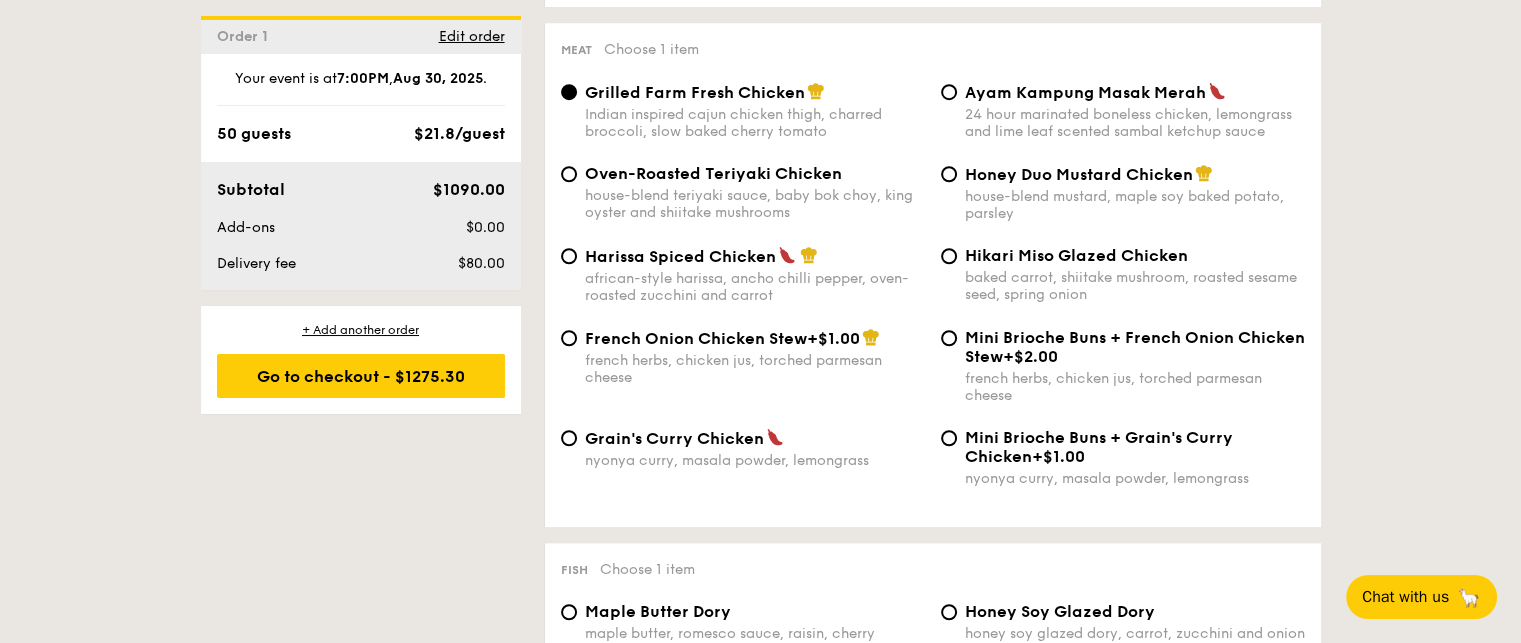 click on "african-style harissa, ancho chilli pepper, oven-roasted zucchini and carrot" at bounding box center (755, 287) 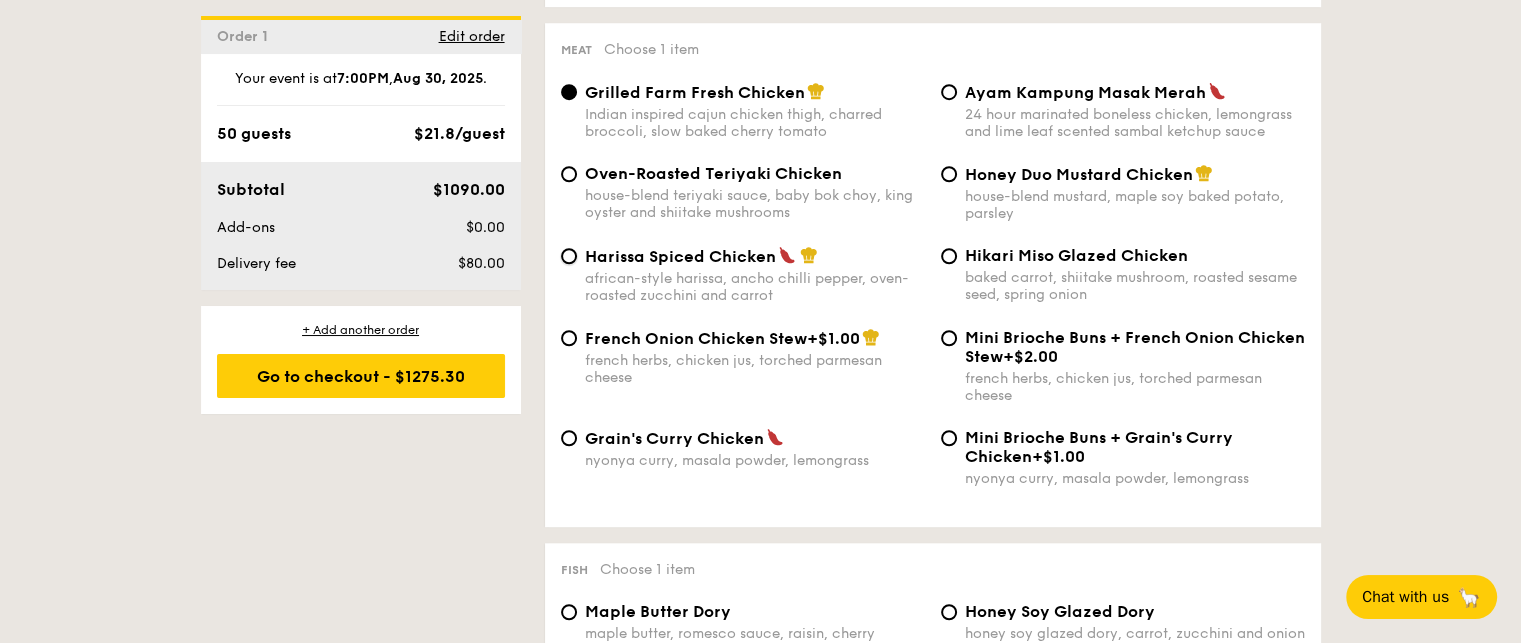 click on "Harissa Spiced Chicken african-style harissa, ancho chilli pepper, oven-roasted zucchini and carrot" at bounding box center (569, 256) 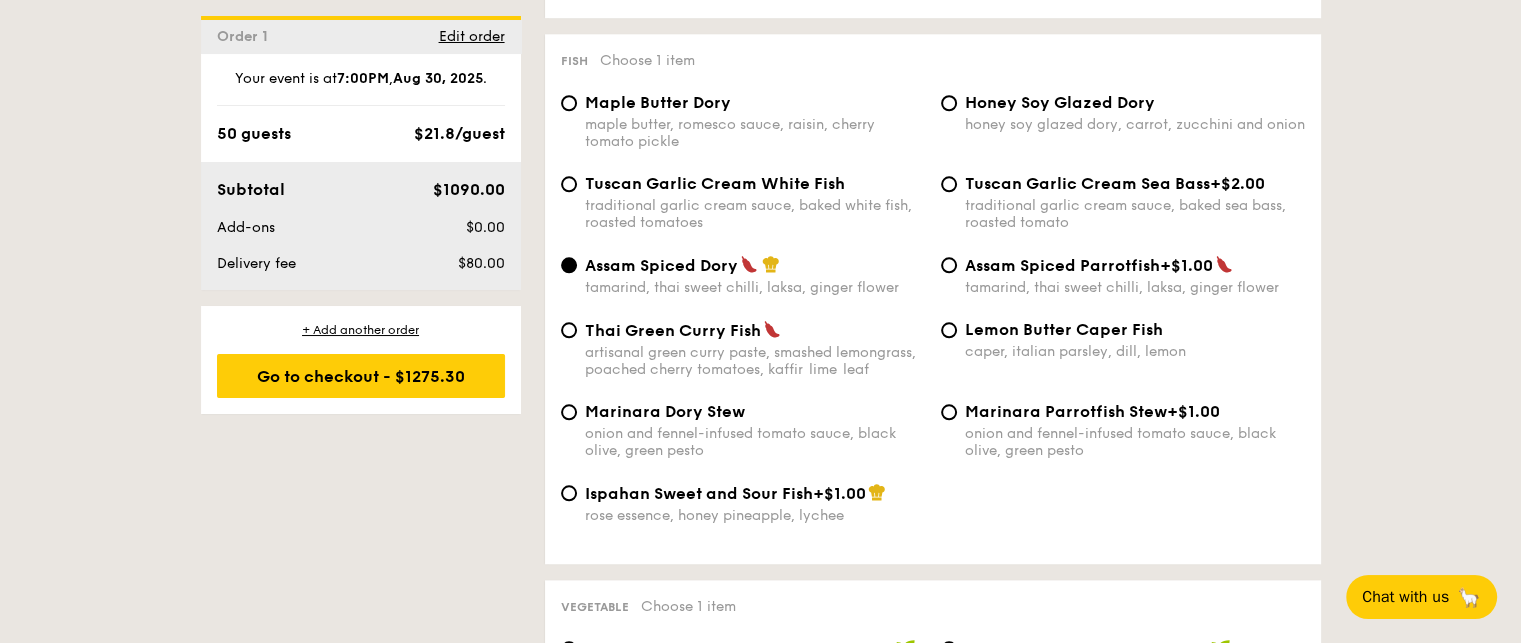 scroll, scrollTop: 1987, scrollLeft: 0, axis: vertical 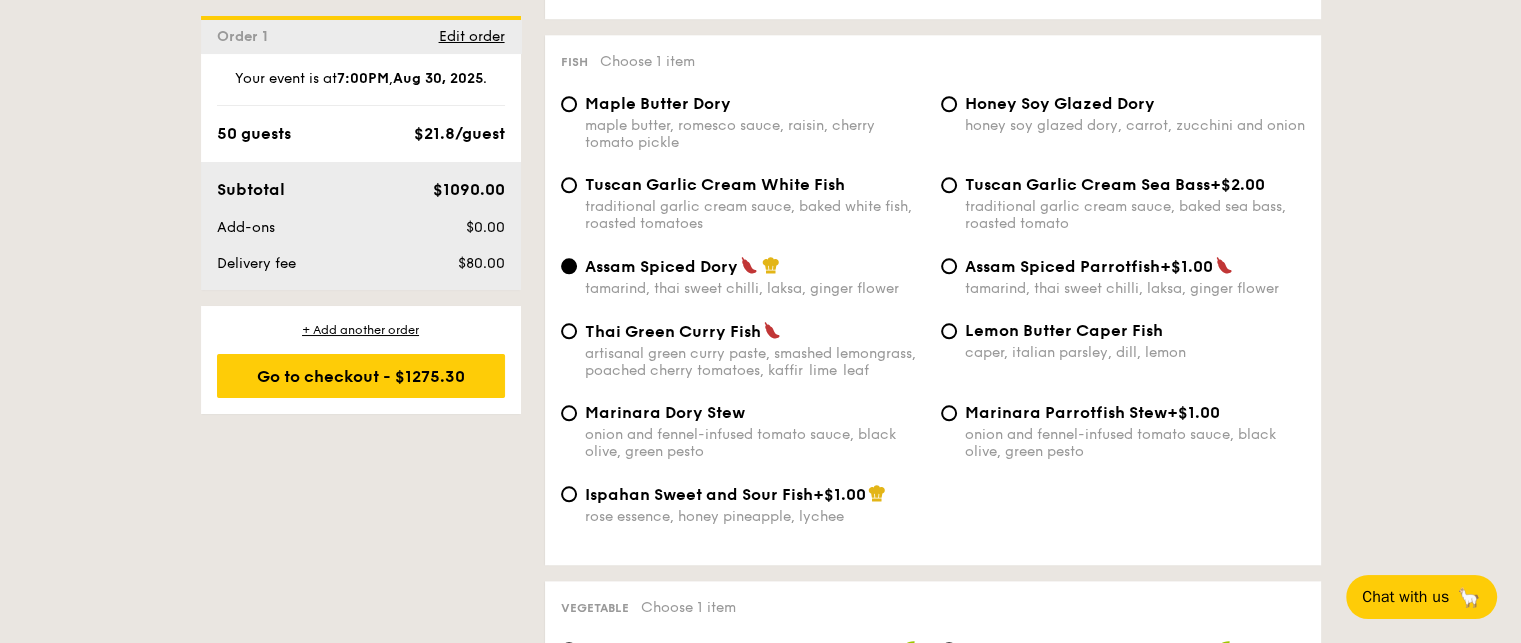 click on "Tuscan Garlic Cream White Fish" at bounding box center (715, 184) 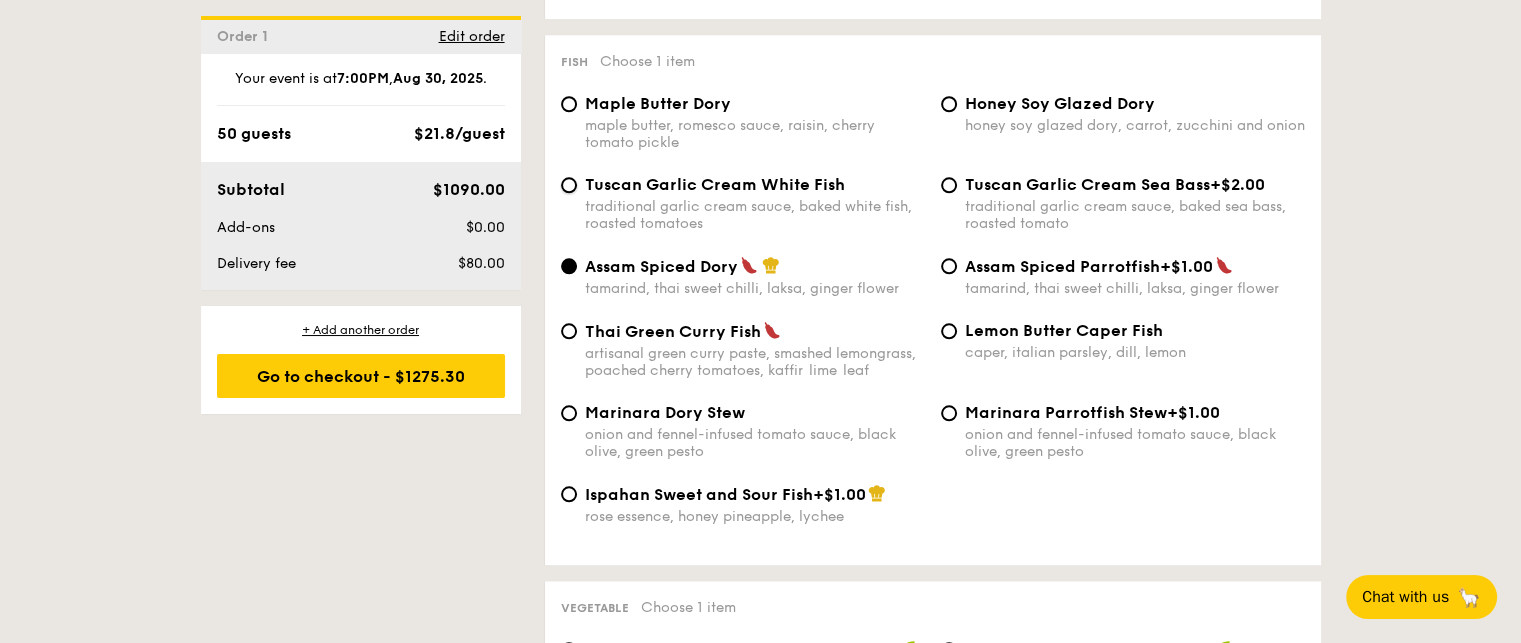 click on "Tuscan Garlic Cream White Fish traditional garlic cream sauce, baked white fish, roasted tomatoes" at bounding box center (569, 185) 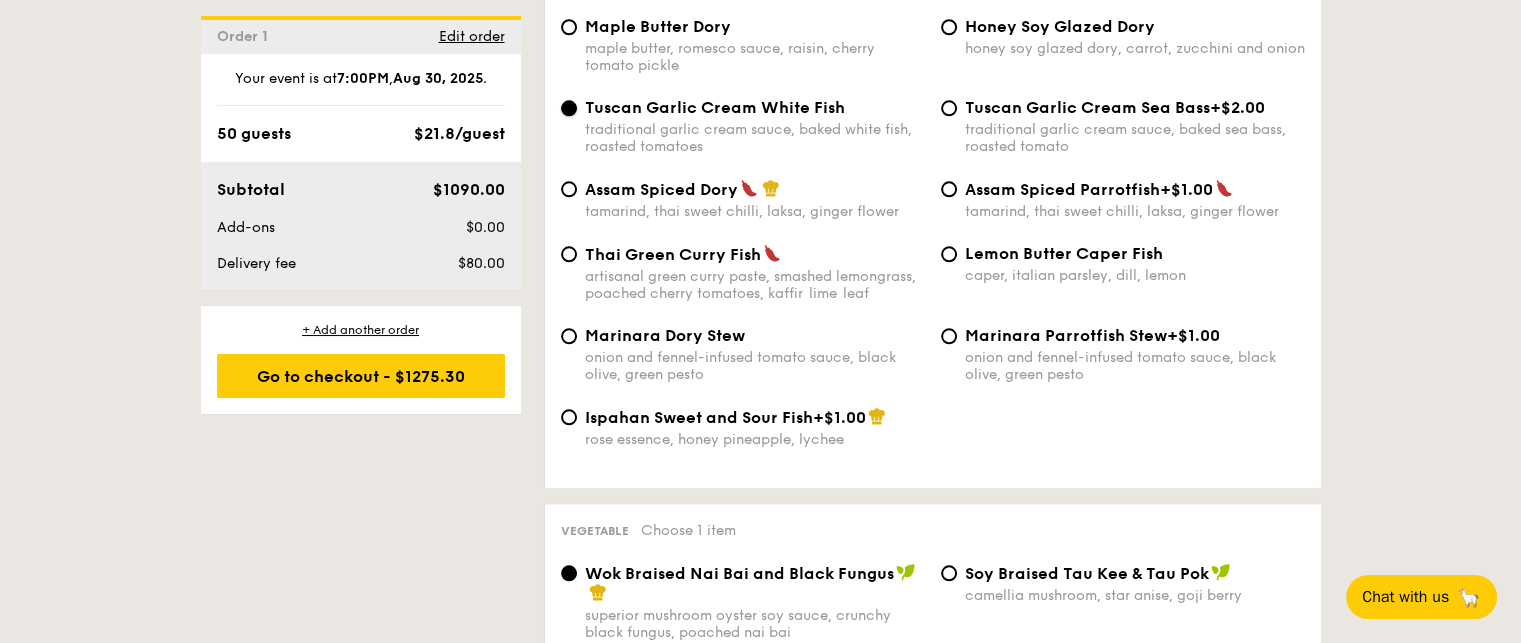 scroll, scrollTop: 2070, scrollLeft: 0, axis: vertical 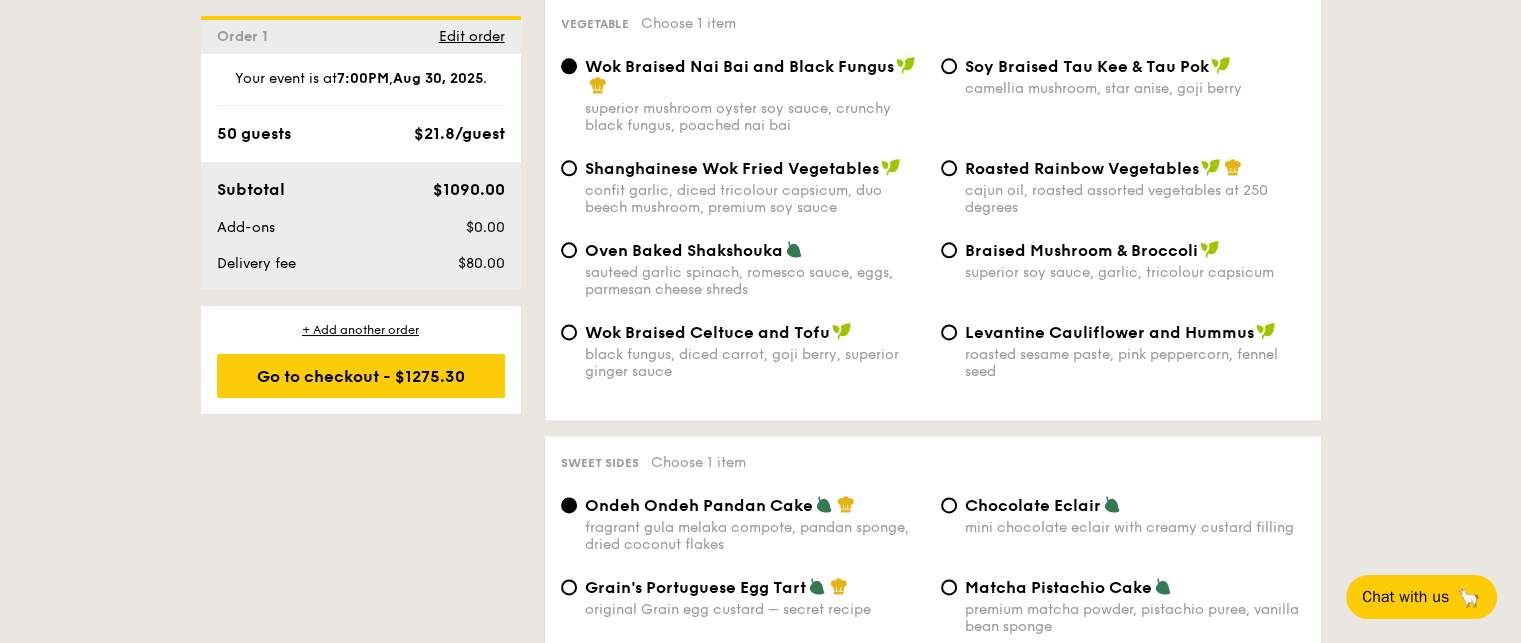 click on "sauteed garlic spinach, romesco sauce, eggs, parmesan cheese shreds" at bounding box center (755, 281) 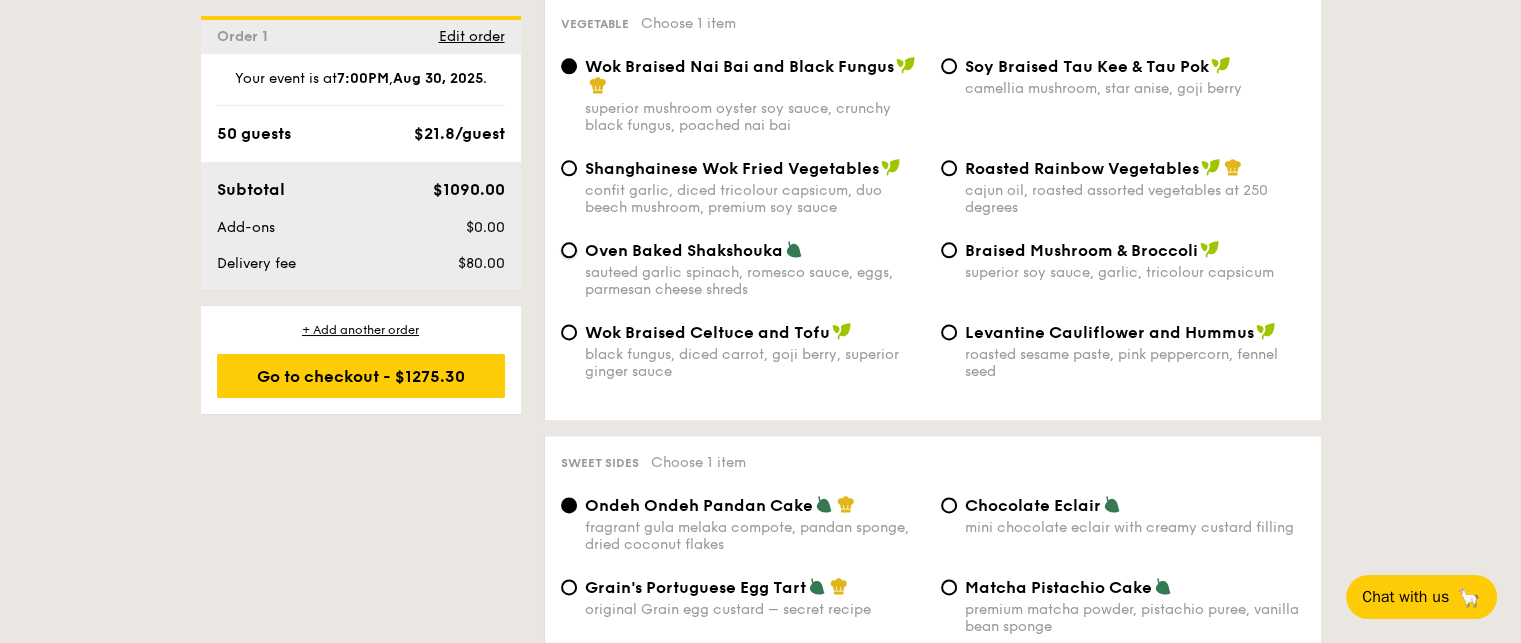 click on "Oven Baked Shakshouka sauteed garlic spinach, romesco sauce, eggs, parmesan cheese shreds" at bounding box center (569, 250) 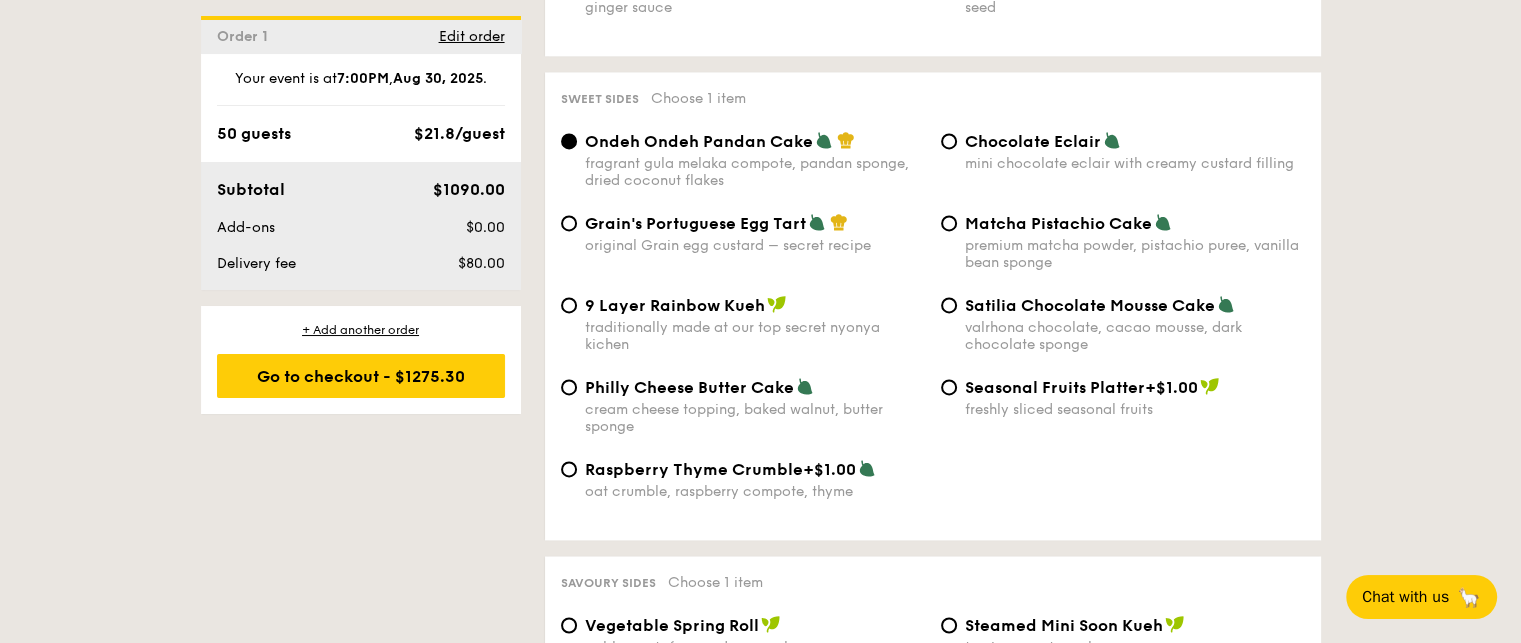 scroll, scrollTop: 2931, scrollLeft: 0, axis: vertical 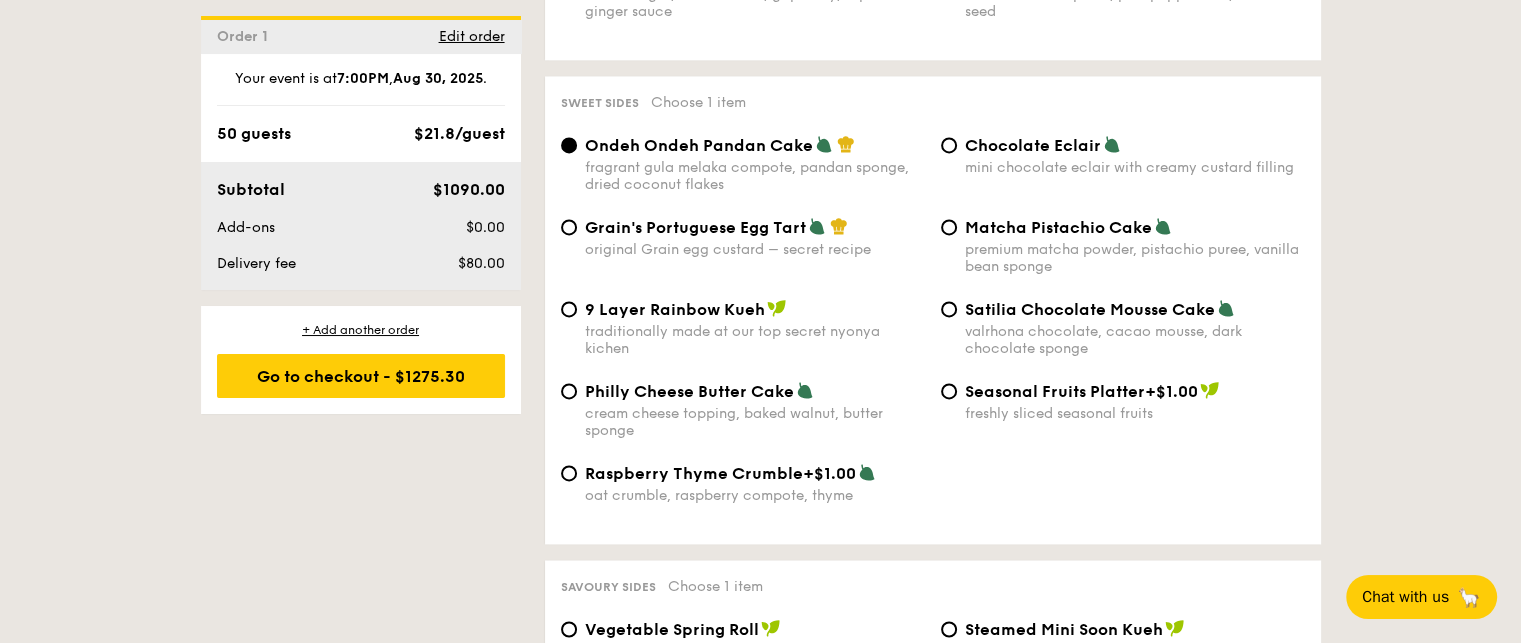 click on "9 Layer Rainbow Kueh" at bounding box center (675, 309) 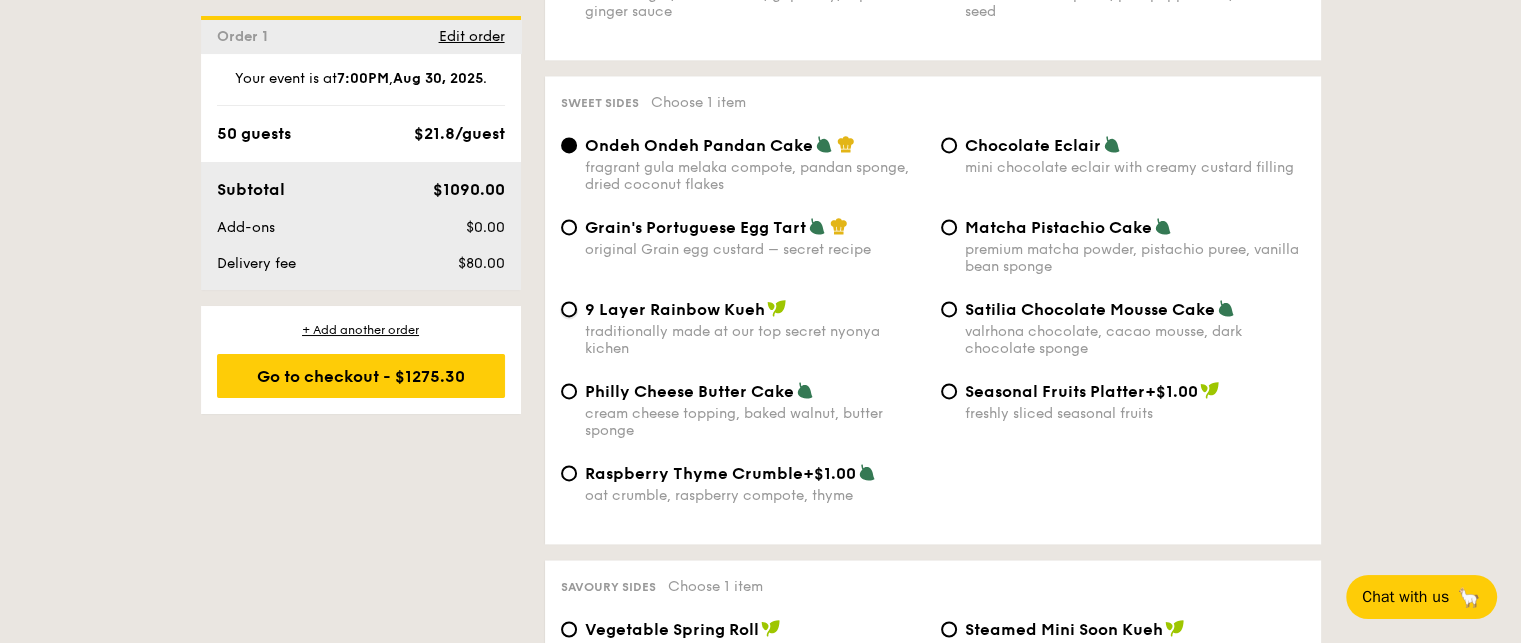 click on "9 Layer Rainbow Kueh traditionally made at our top secret nyonya kichen" at bounding box center (569, 309) 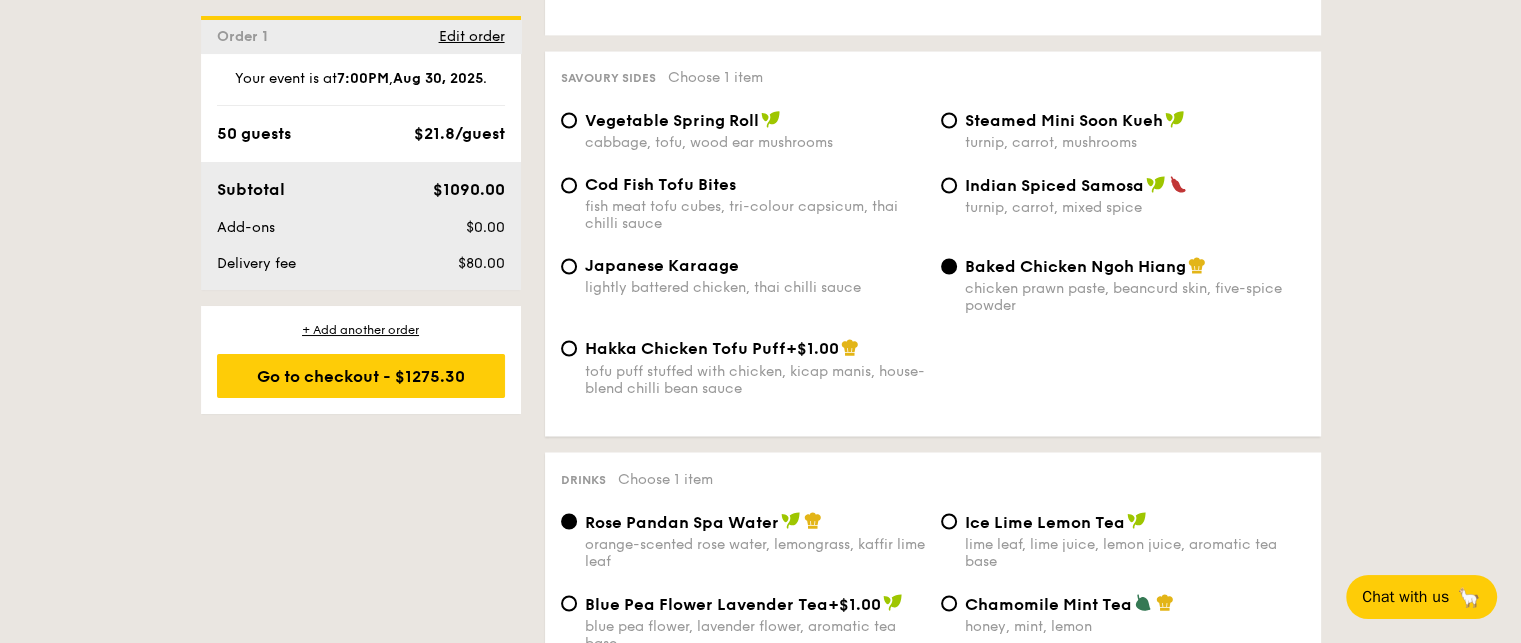 scroll, scrollTop: 3438, scrollLeft: 0, axis: vertical 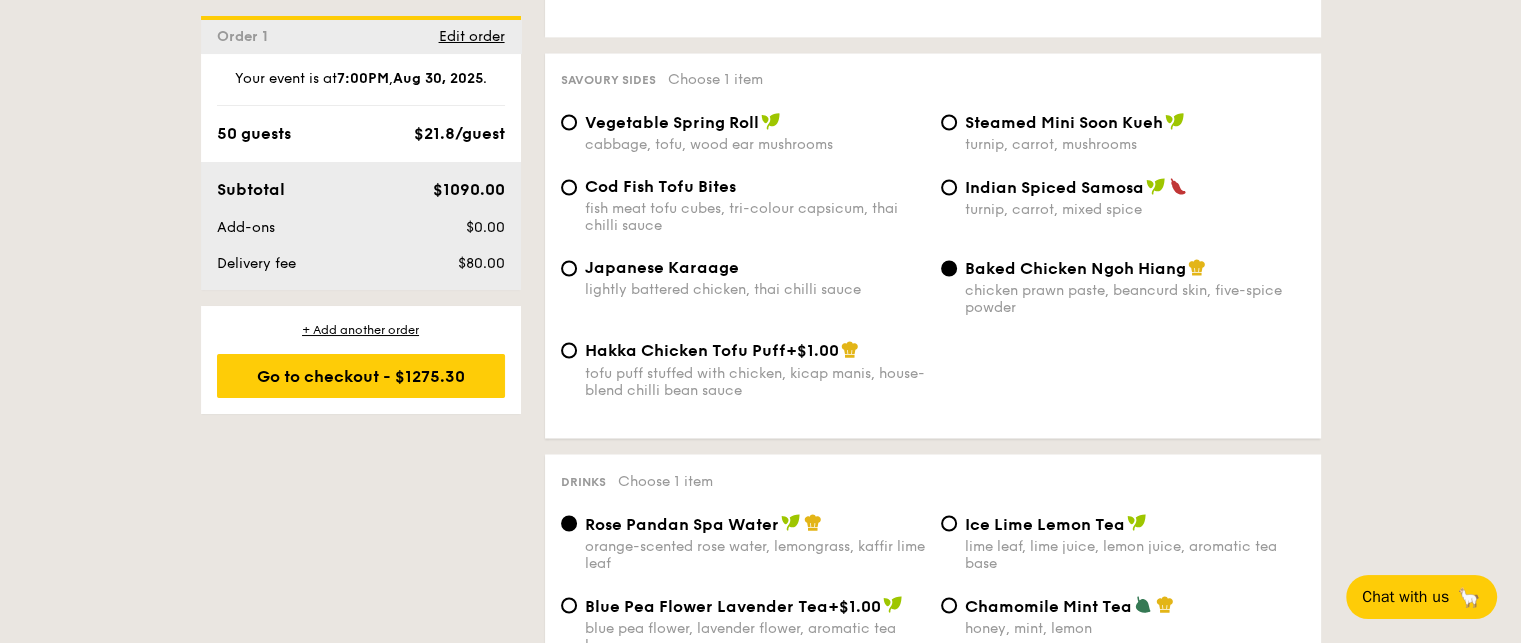 click on "Steamed Mini Soon Kueh" at bounding box center (1064, 122) 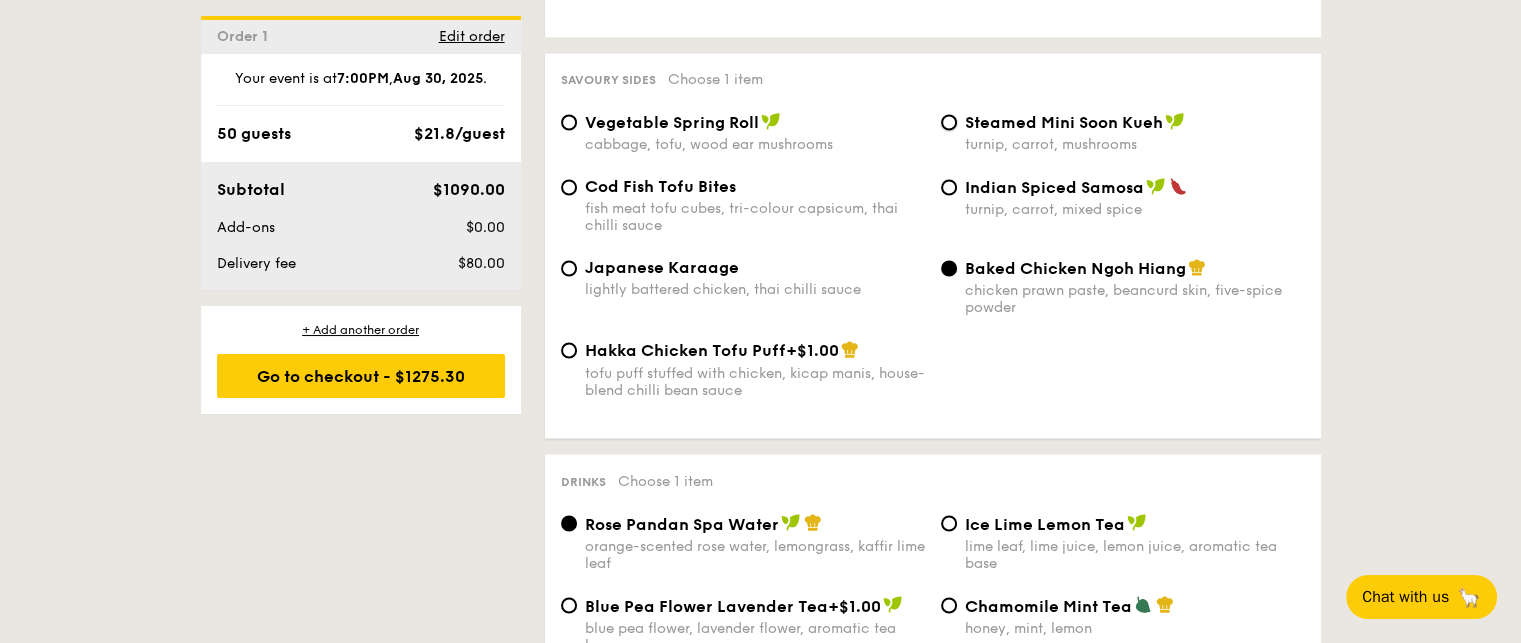 click on "Steamed Mini Soon Kueh turnip, carrot, mushrooms" at bounding box center (949, 122) 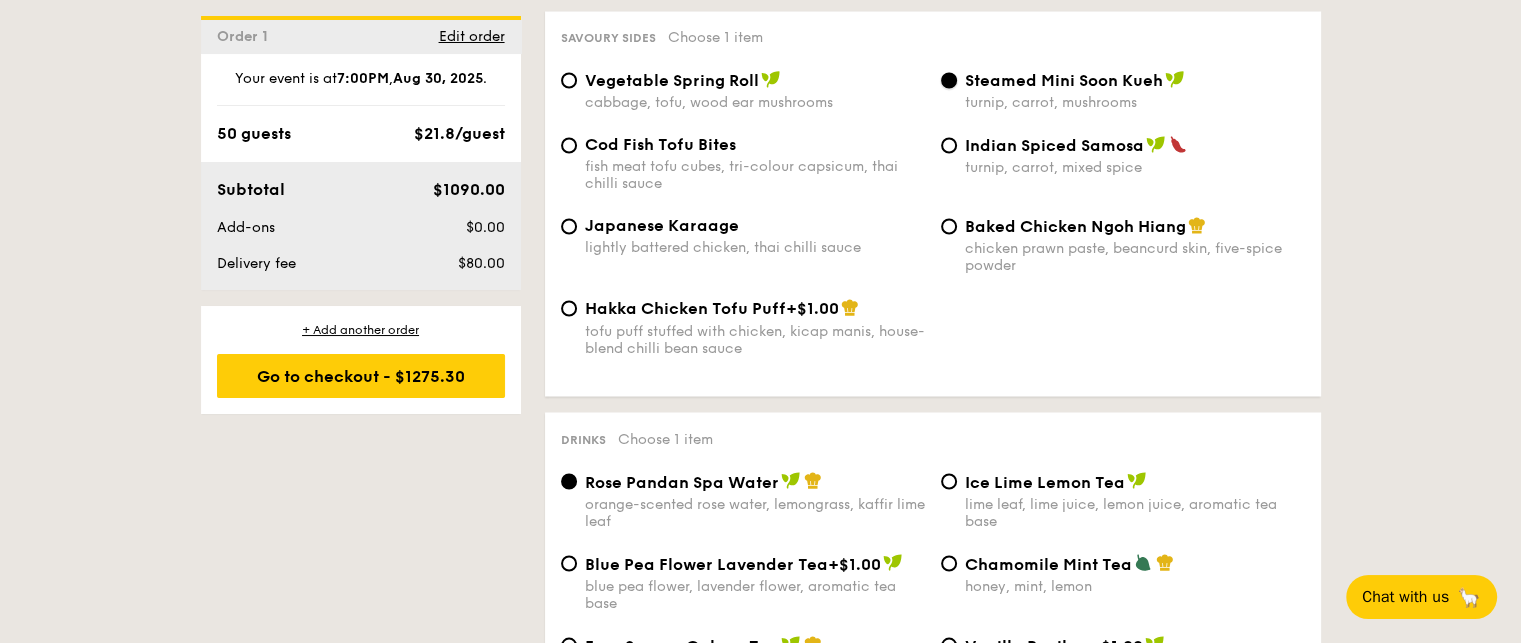 scroll, scrollTop: 3479, scrollLeft: 0, axis: vertical 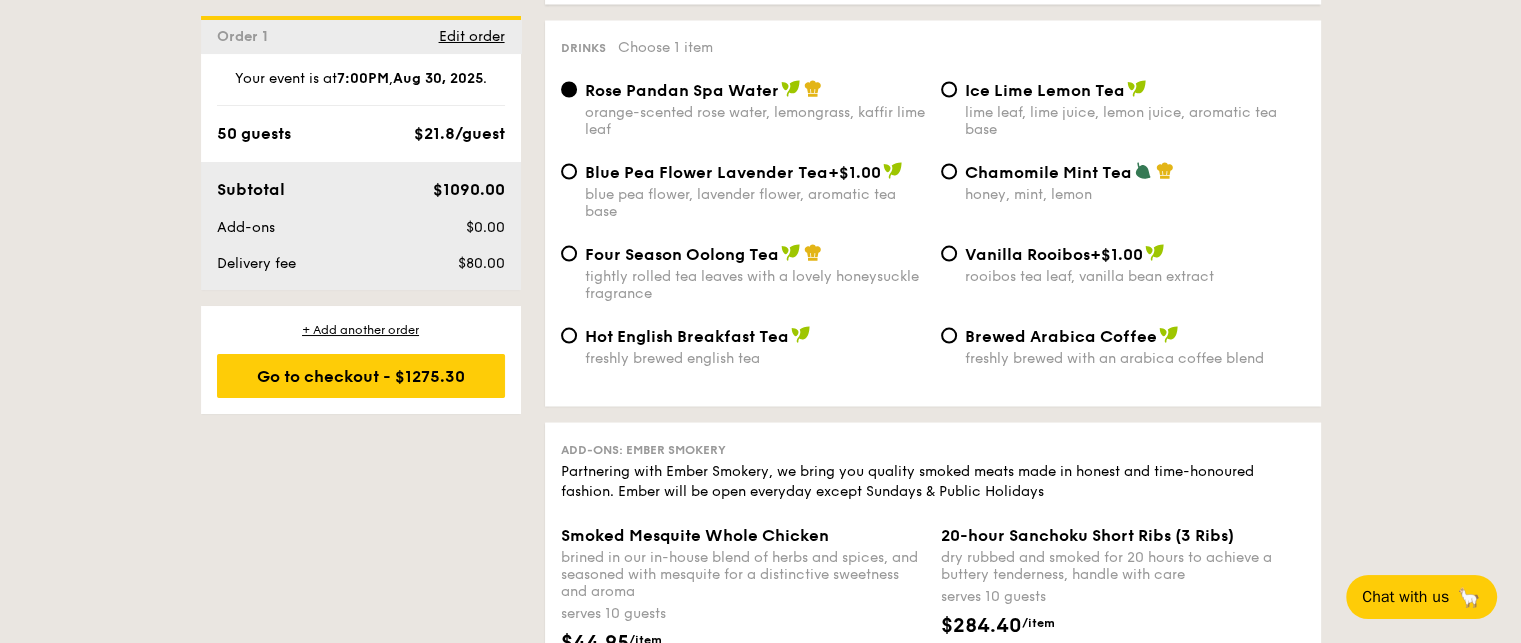 click on "honey, mint, lemon" at bounding box center [1135, 194] 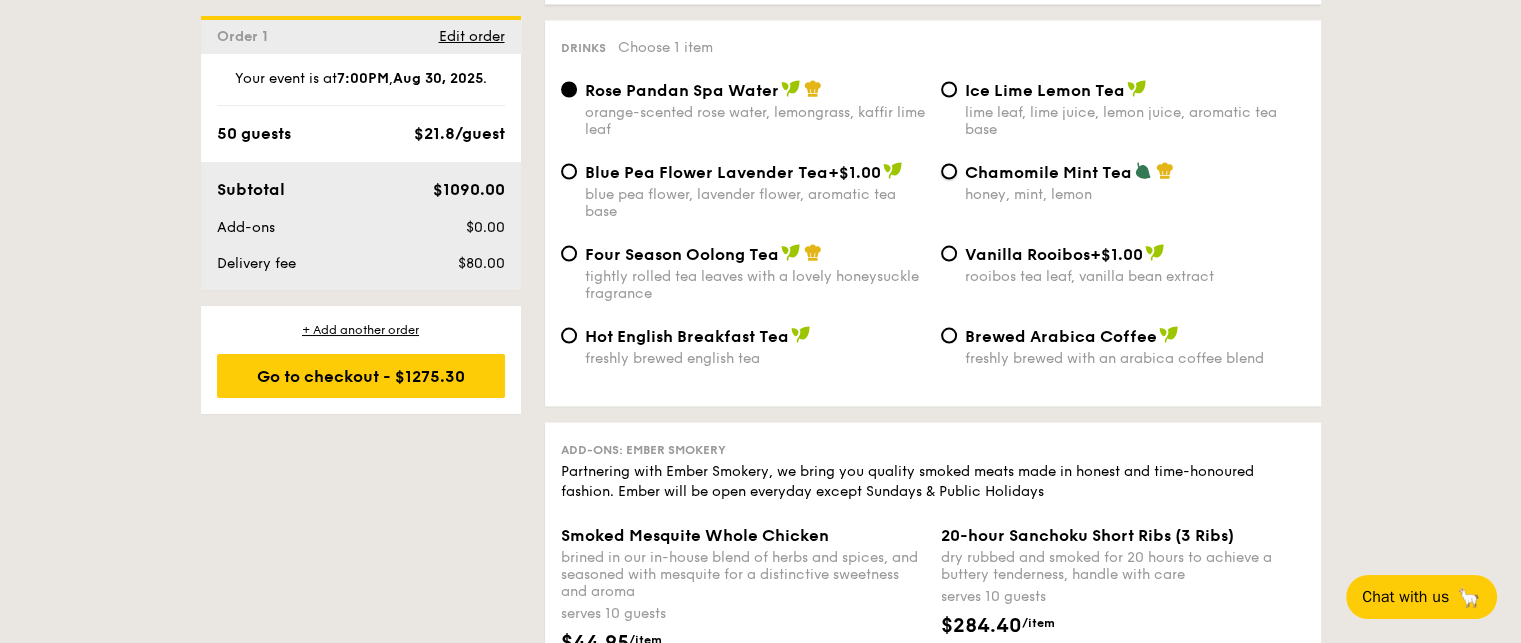 click on "Chamomile Mint Tea honey, mint, lemon" at bounding box center [949, 172] 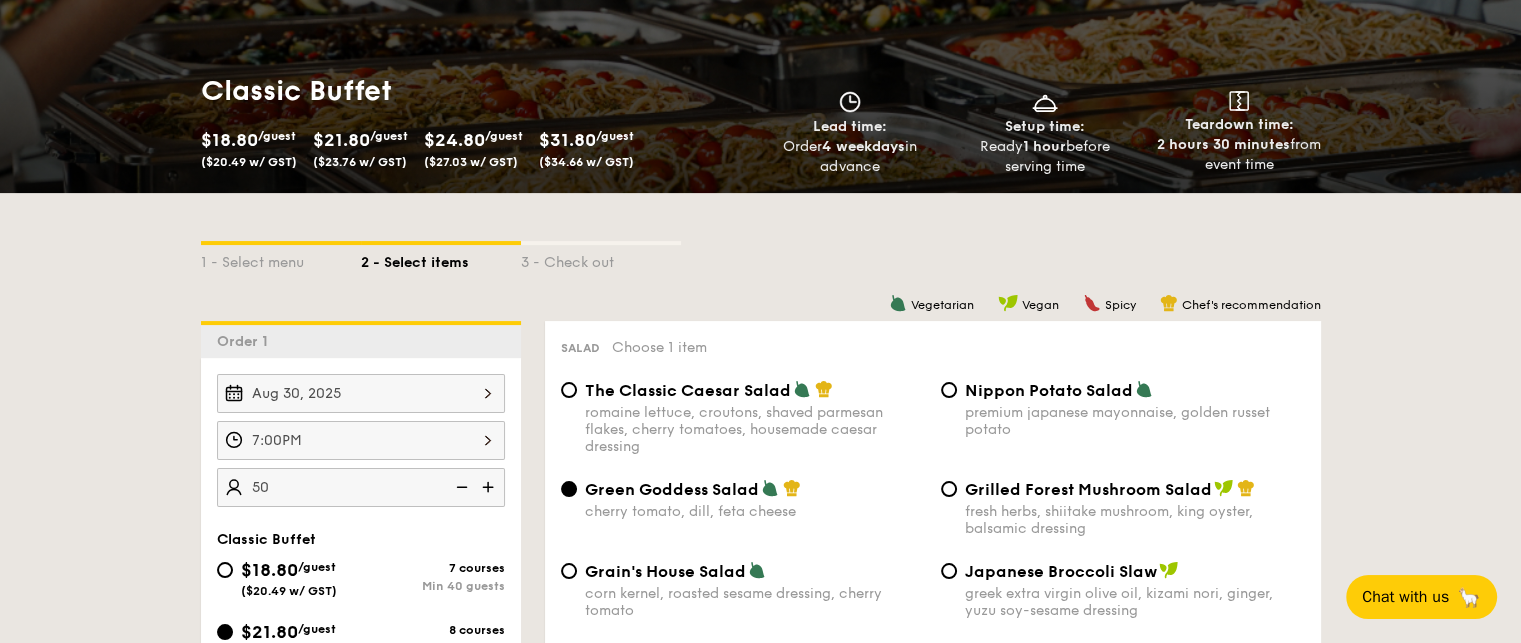 scroll, scrollTop: 232, scrollLeft: 0, axis: vertical 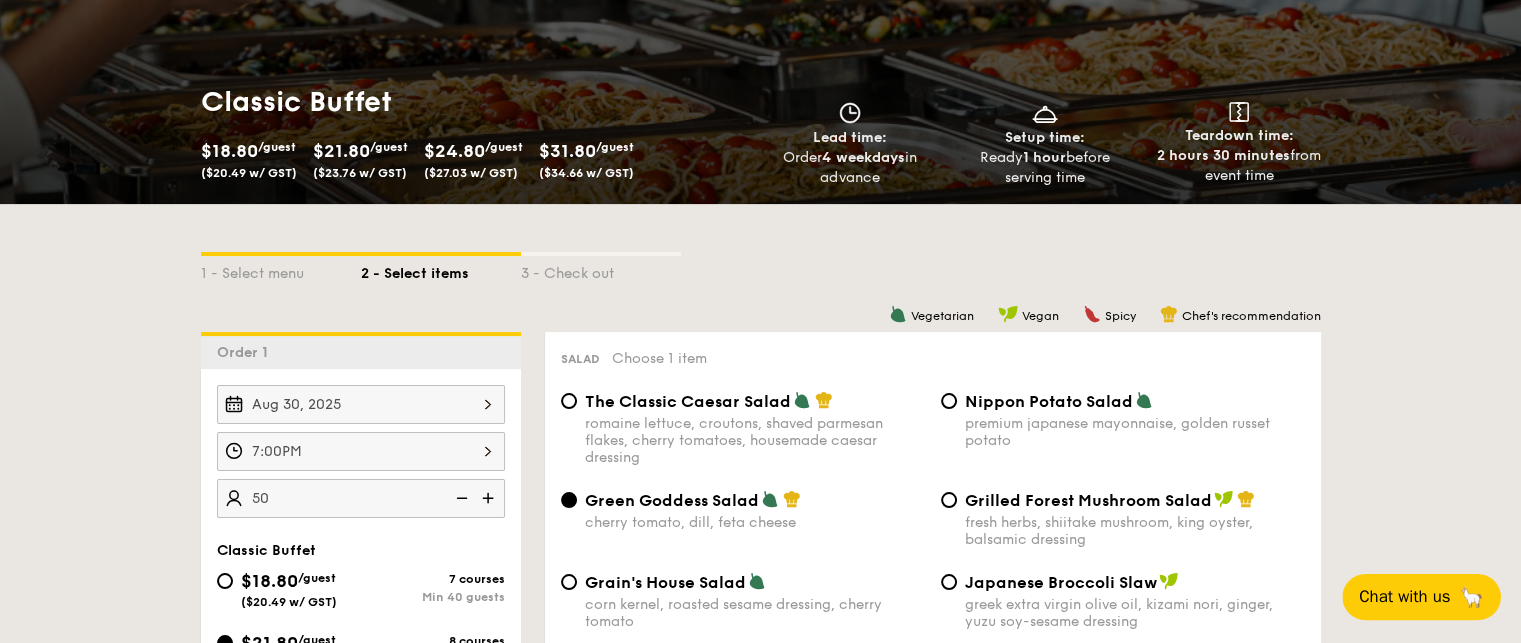 click on "Chat with us" at bounding box center (1404, 597) 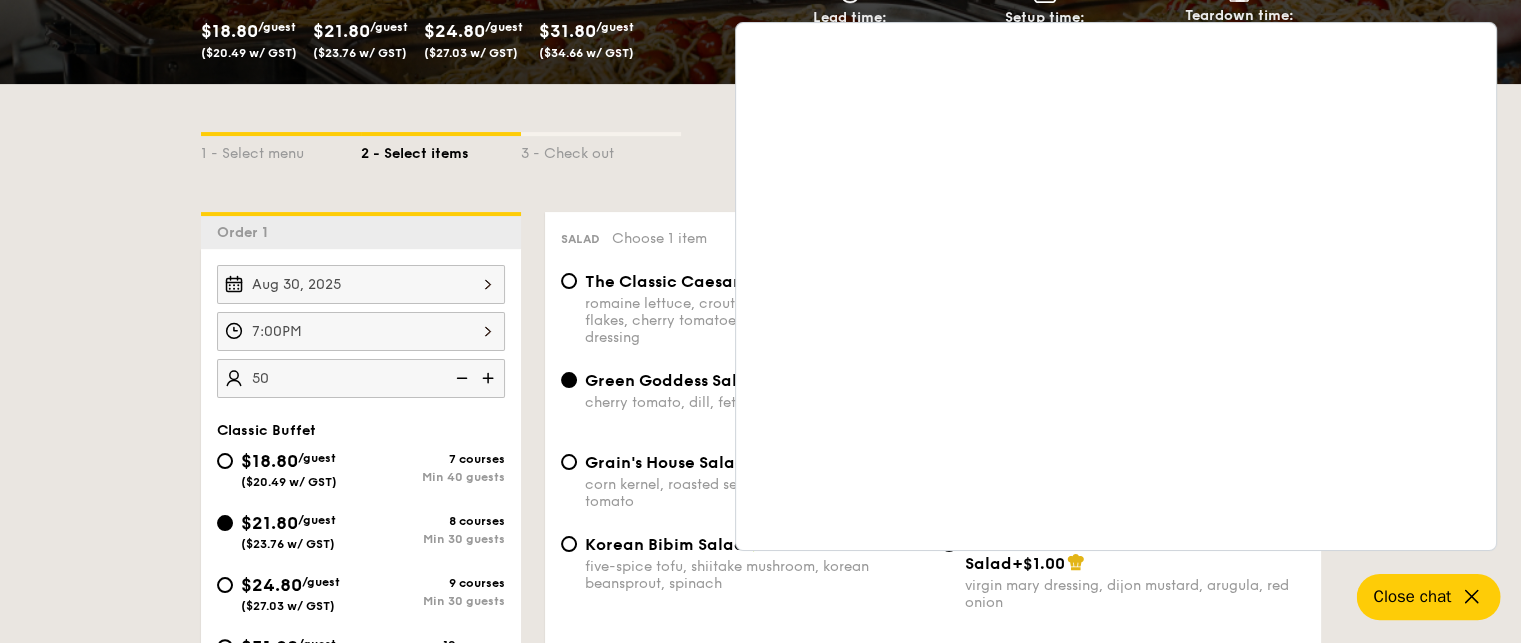 scroll, scrollTop: 830, scrollLeft: 0, axis: vertical 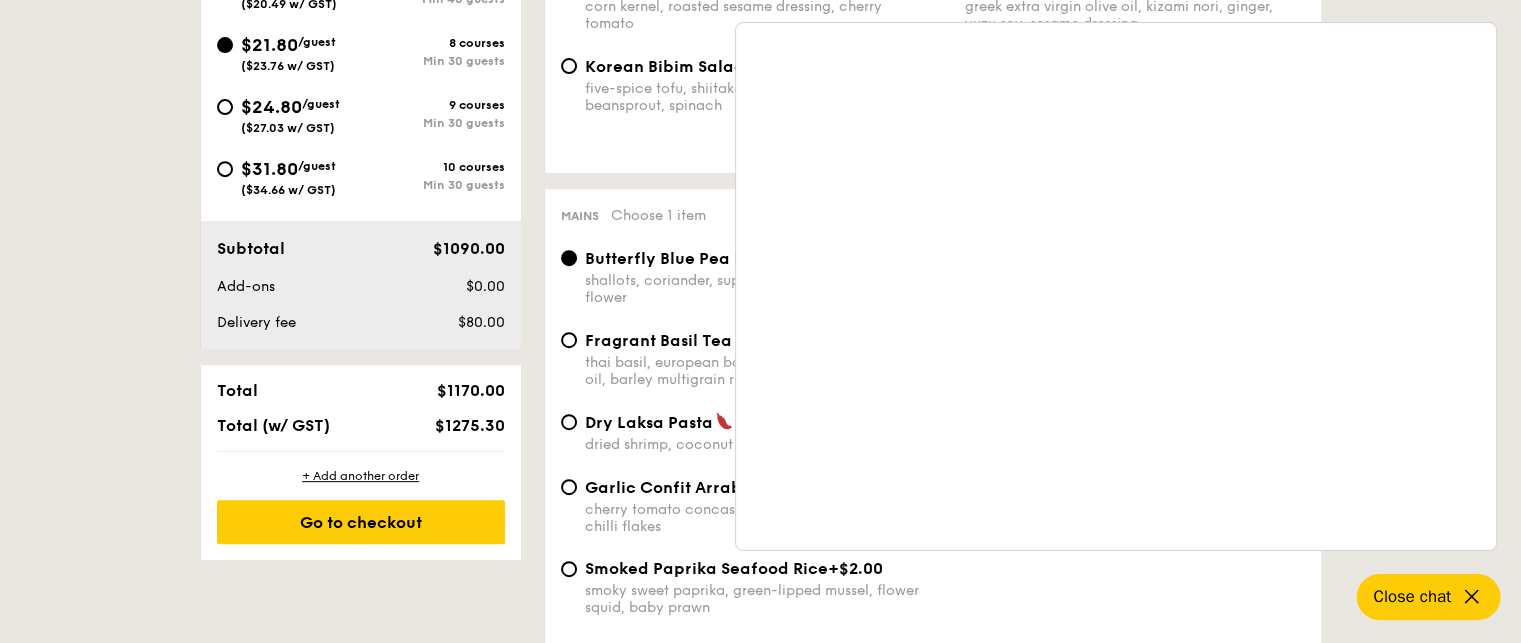 click on "Close chat" at bounding box center [1428, 597] 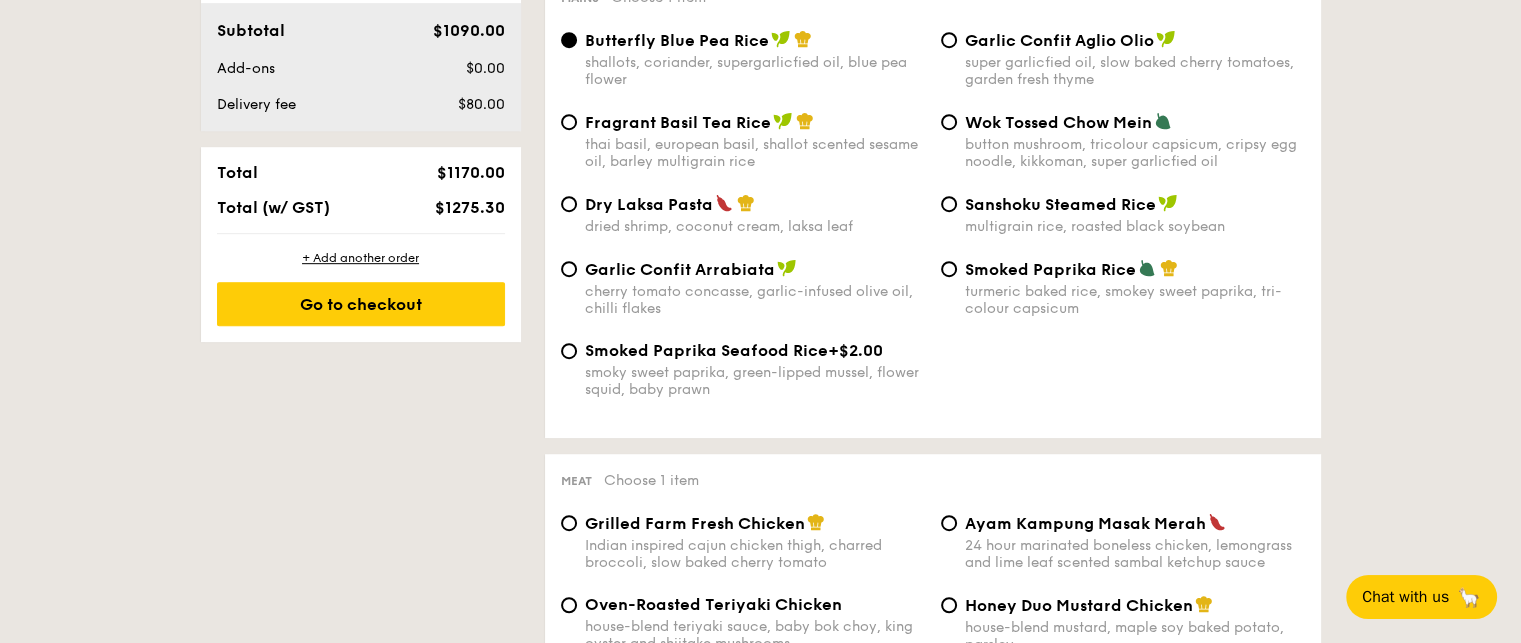 scroll, scrollTop: 972, scrollLeft: 0, axis: vertical 